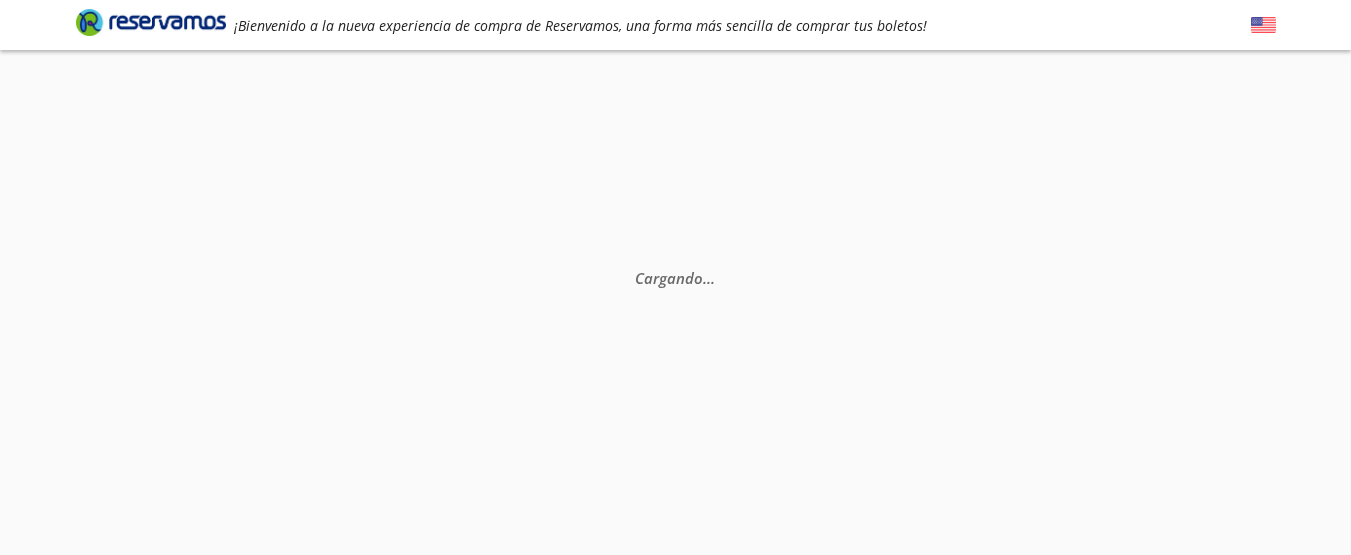 scroll, scrollTop: 0, scrollLeft: 0, axis: both 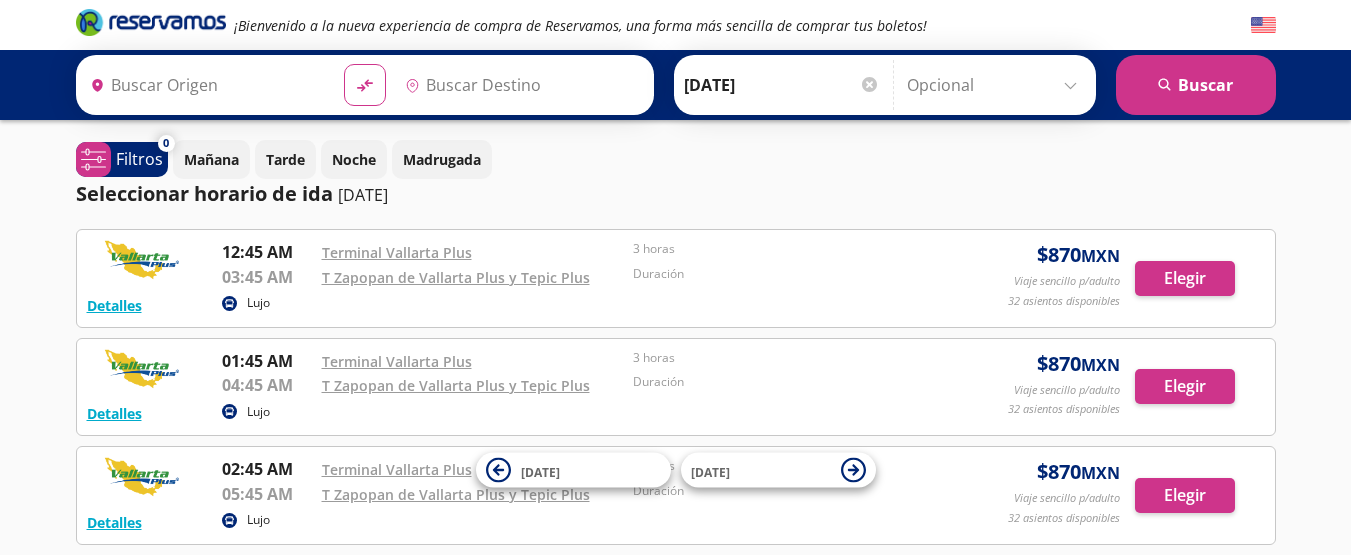 type on "T Zapopan de Vallarta Plus y Tepic Plus, [GEOGRAPHIC_DATA]" 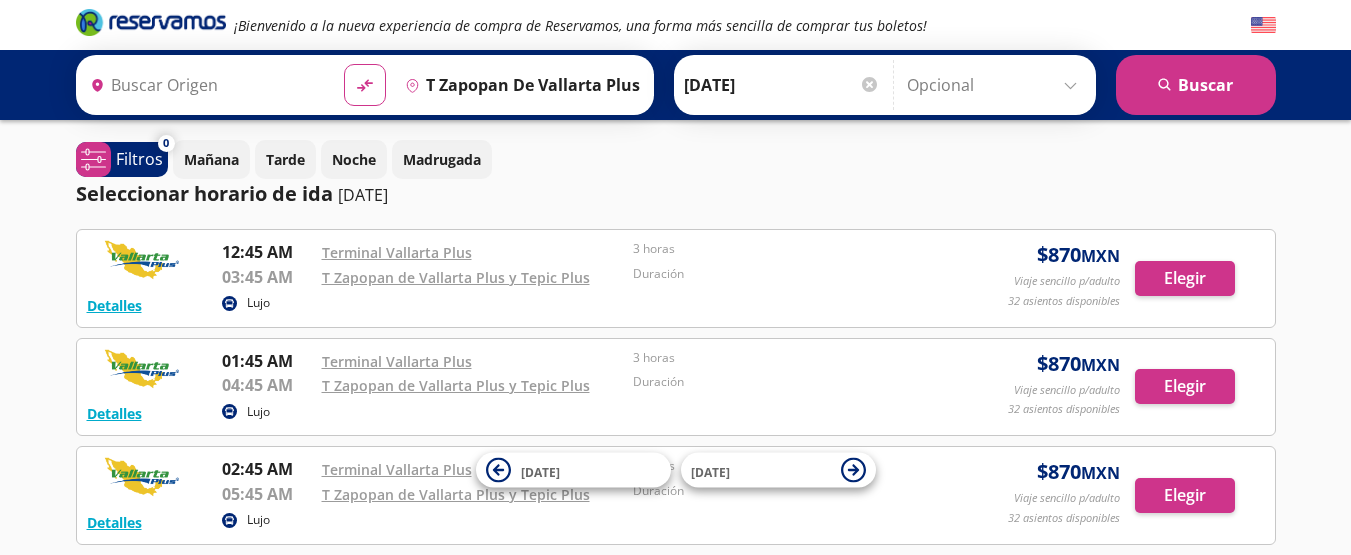 scroll, scrollTop: 0, scrollLeft: 0, axis: both 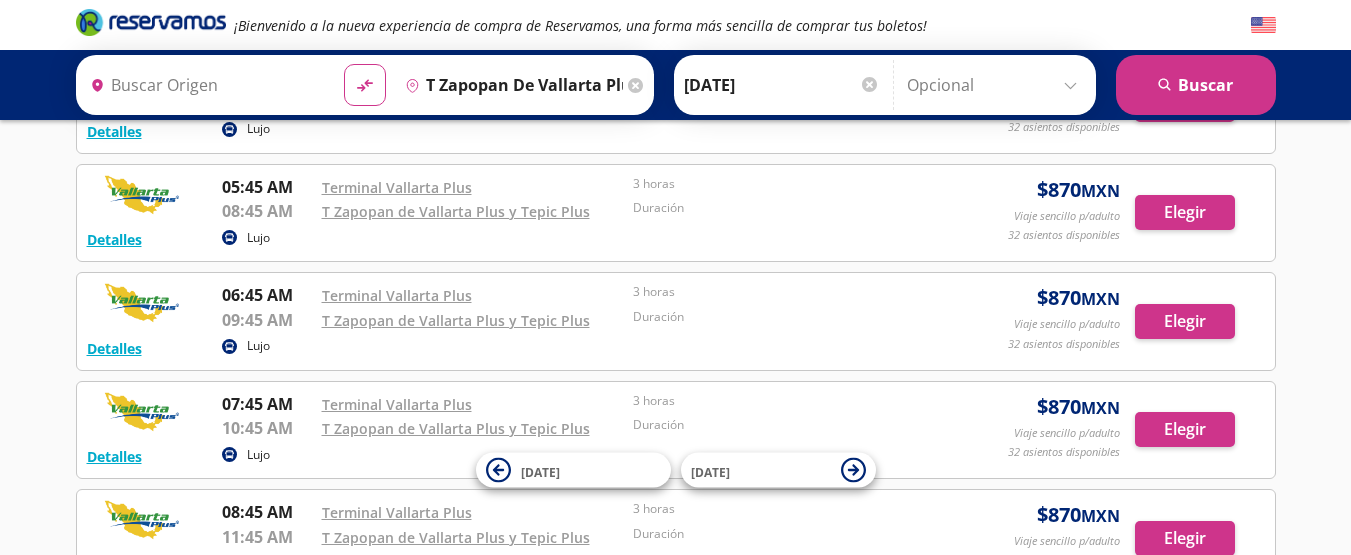 click on "¡Bienvenido a la nueva experiencia de compra de Reservamos, una forma más sencilla de comprar tus boletos! Origen
heroicons:map-pin-20-solid
Destino
pin-outline
T Zapopan de Vallarta Plus y Tepic Plus, [GEOGRAPHIC_DATA]
material-symbols:compare-arrows-rounded
[PERSON_NAME] [DATE]" at bounding box center (675, 124) 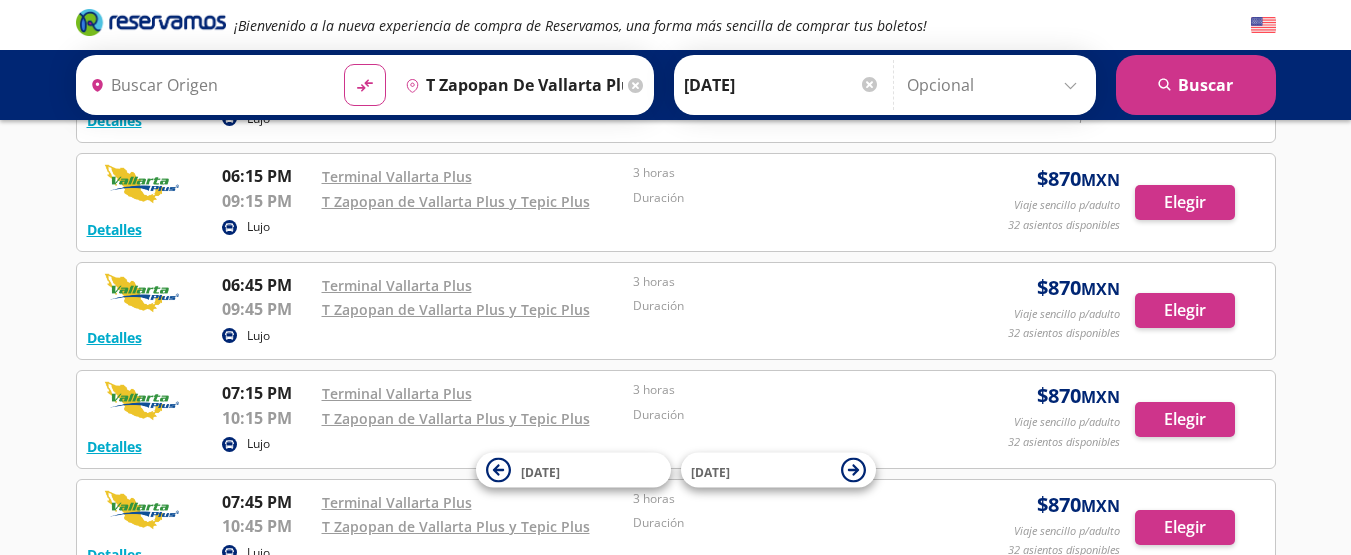 scroll, scrollTop: 3328, scrollLeft: 0, axis: vertical 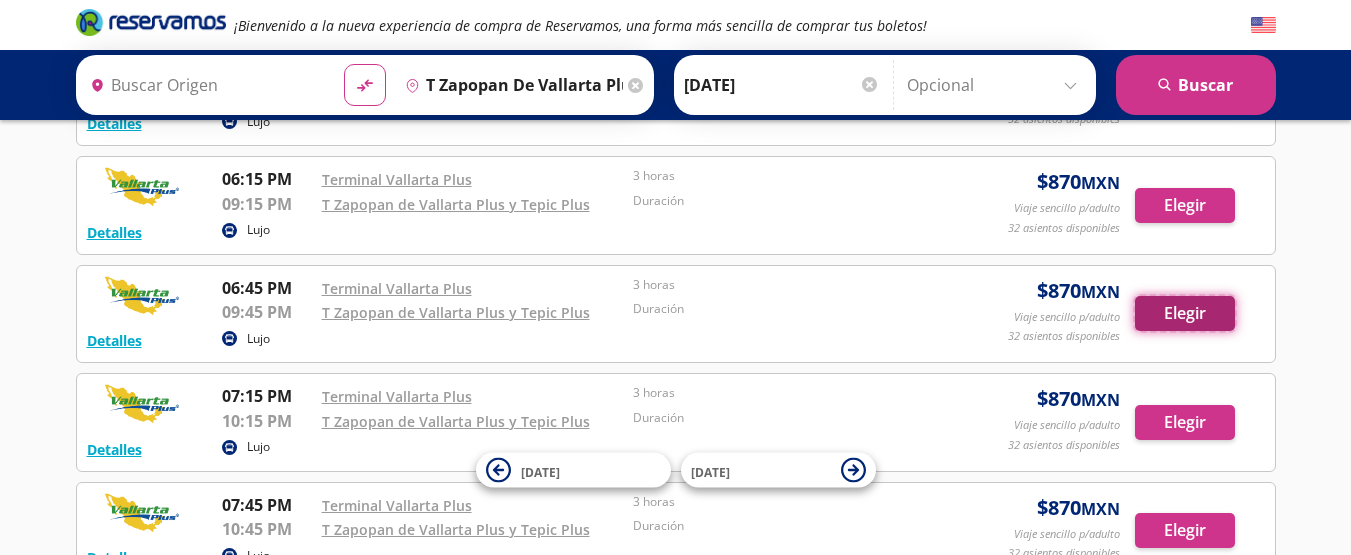 click on "Elegir" at bounding box center (1185, 313) 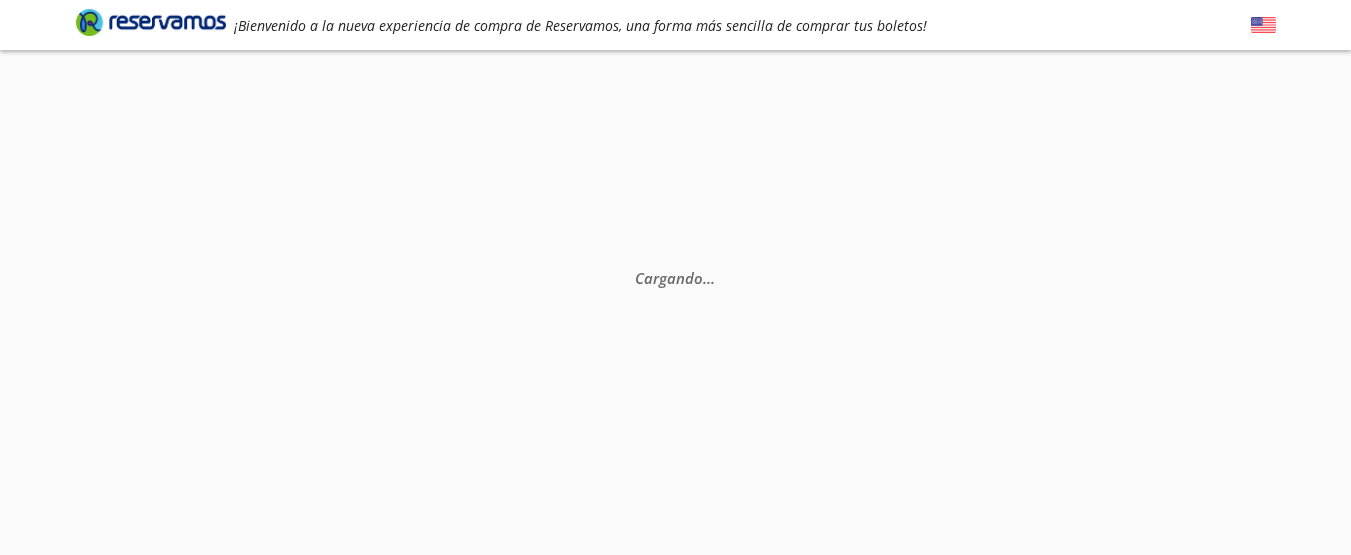 scroll, scrollTop: 0, scrollLeft: 0, axis: both 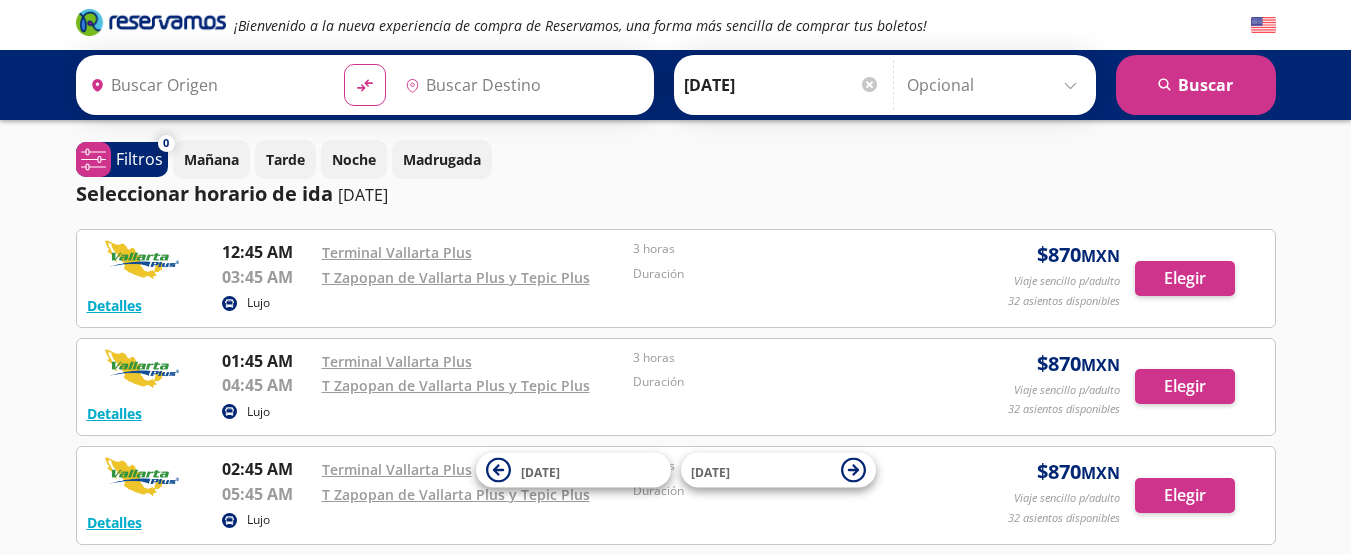 type on "T Zapopan de Vallarta Plus y Tepic Plus, Jalisco" 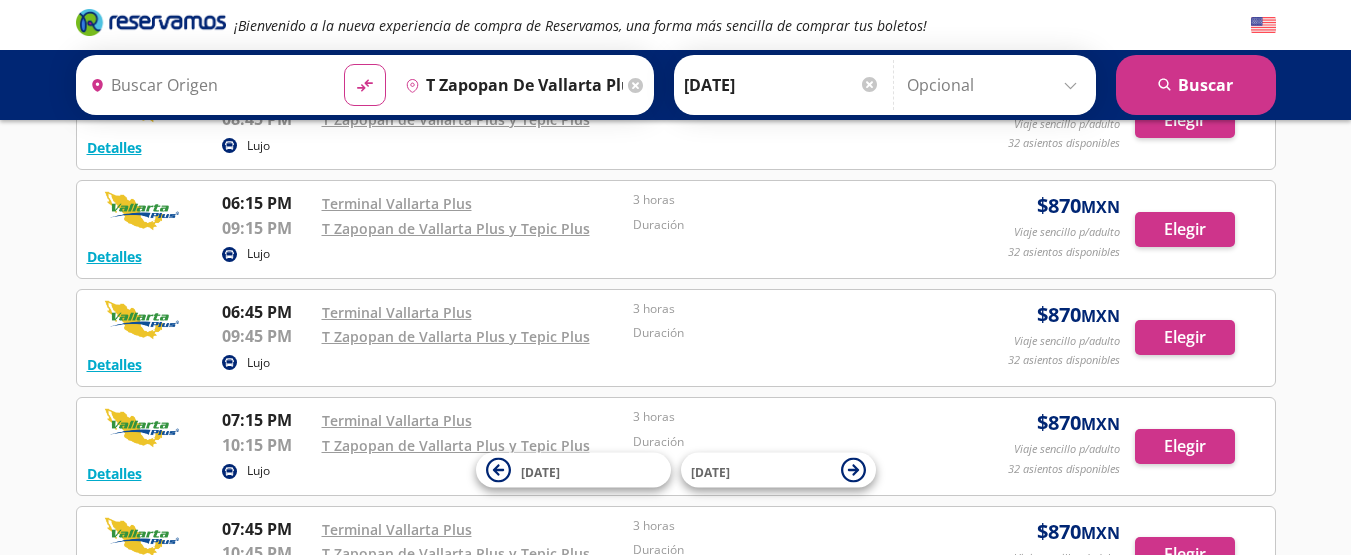 scroll, scrollTop: 3297, scrollLeft: 0, axis: vertical 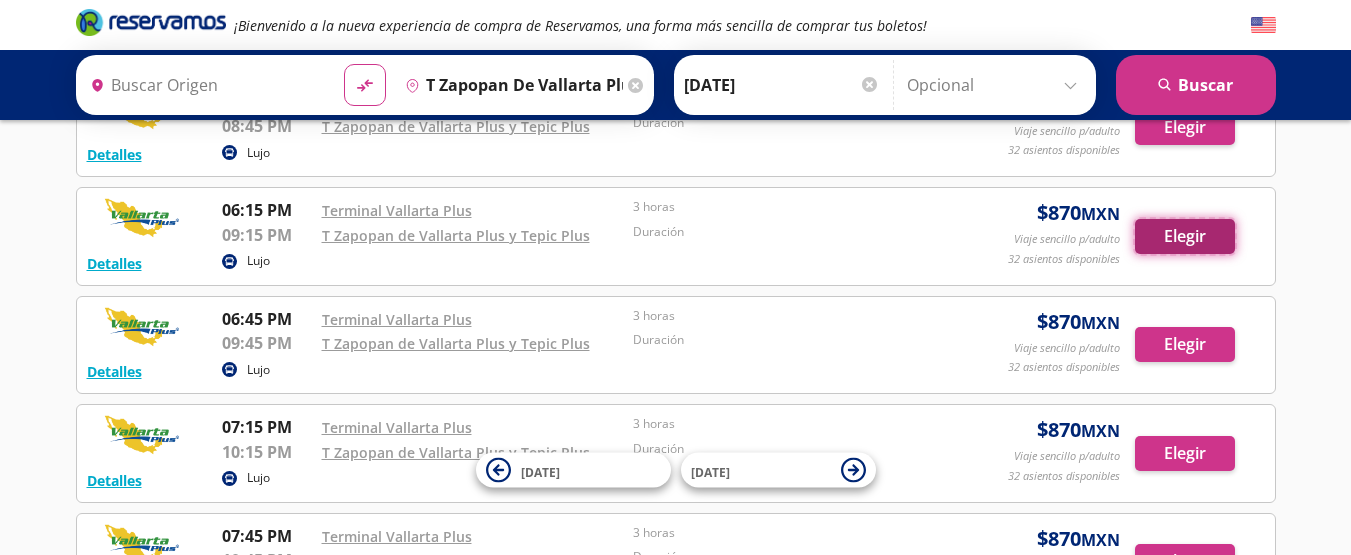 click on "Elegir" at bounding box center (1185, 236) 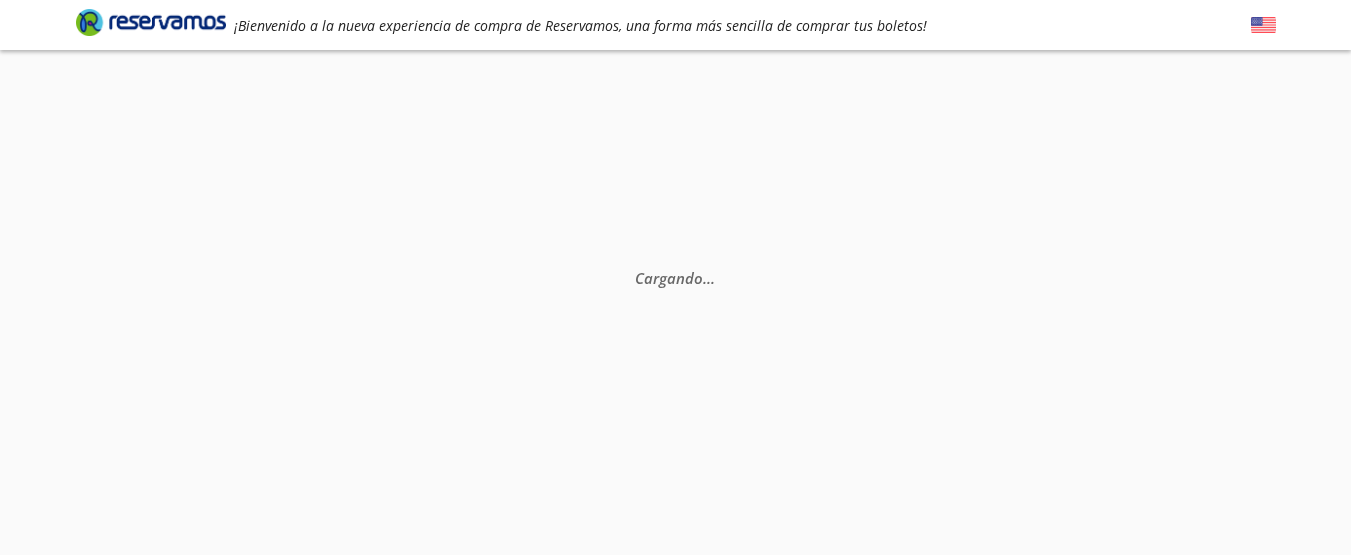 scroll, scrollTop: 0, scrollLeft: 0, axis: both 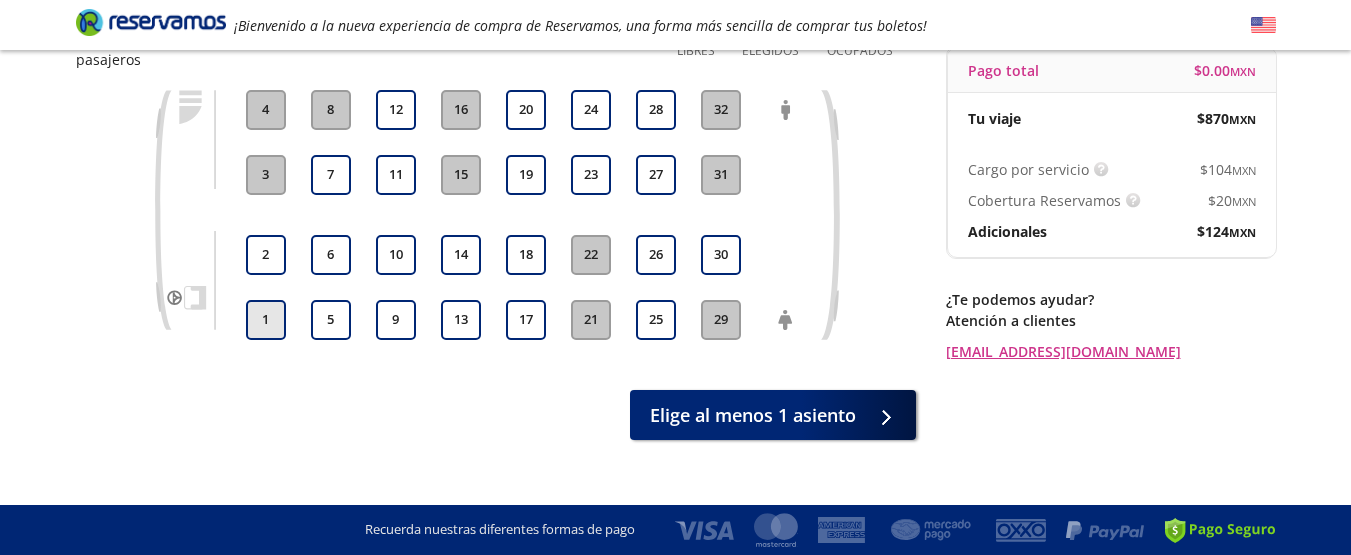click on "1" at bounding box center (266, 320) 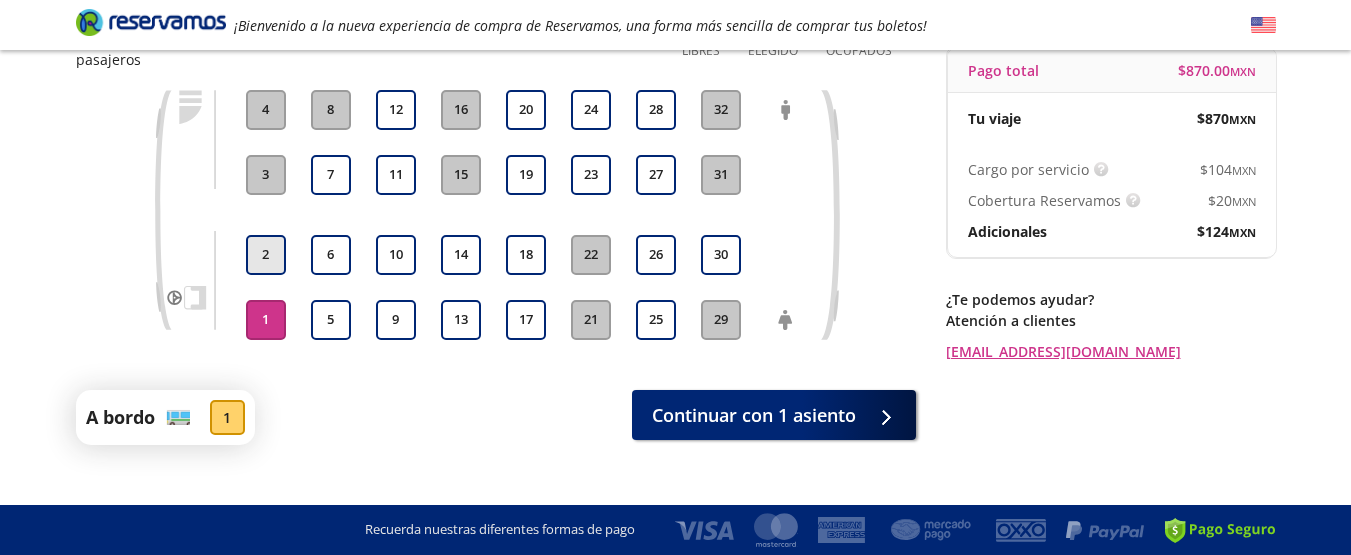 click on "2" at bounding box center [266, 255] 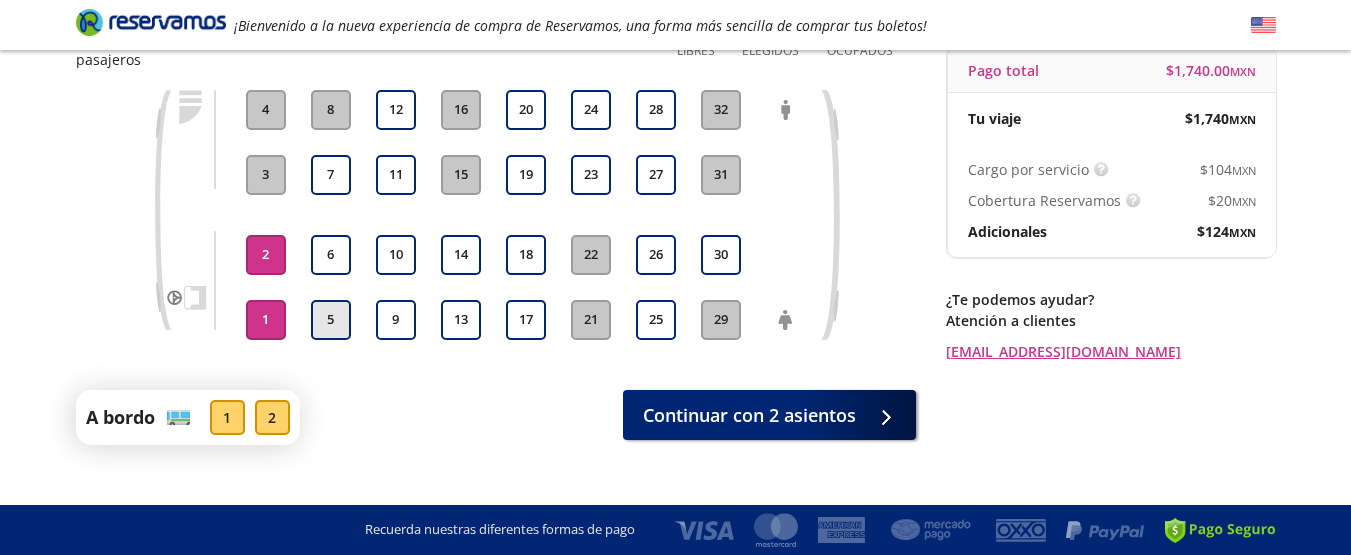 click on "5" at bounding box center (331, 320) 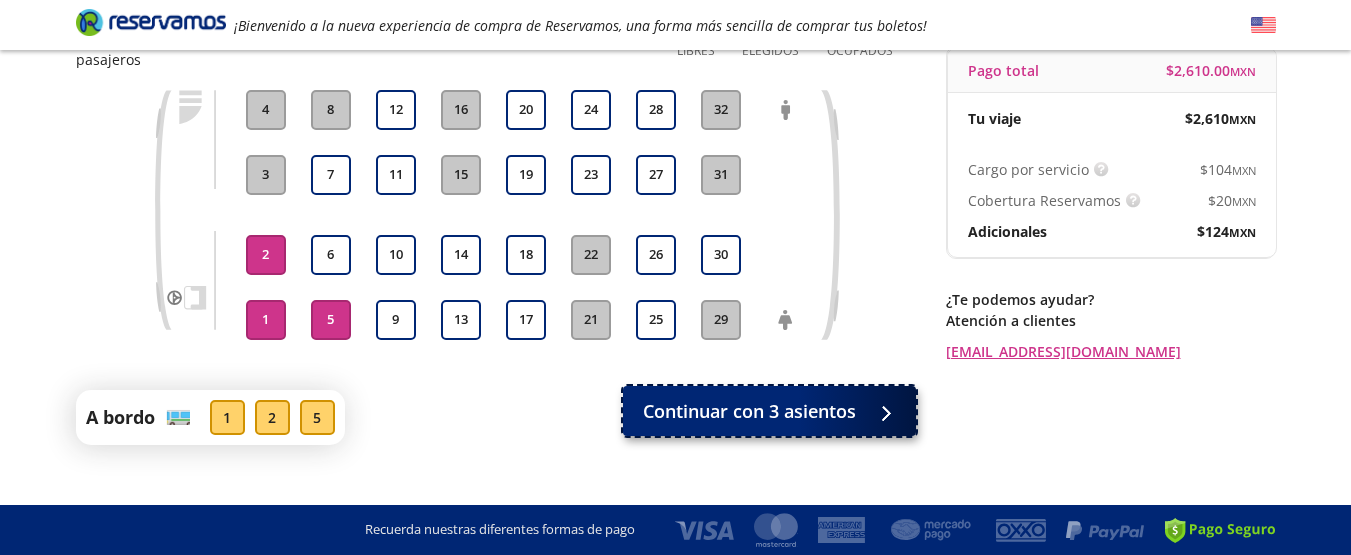 click on "Continuar con 3 asientos" at bounding box center [749, 411] 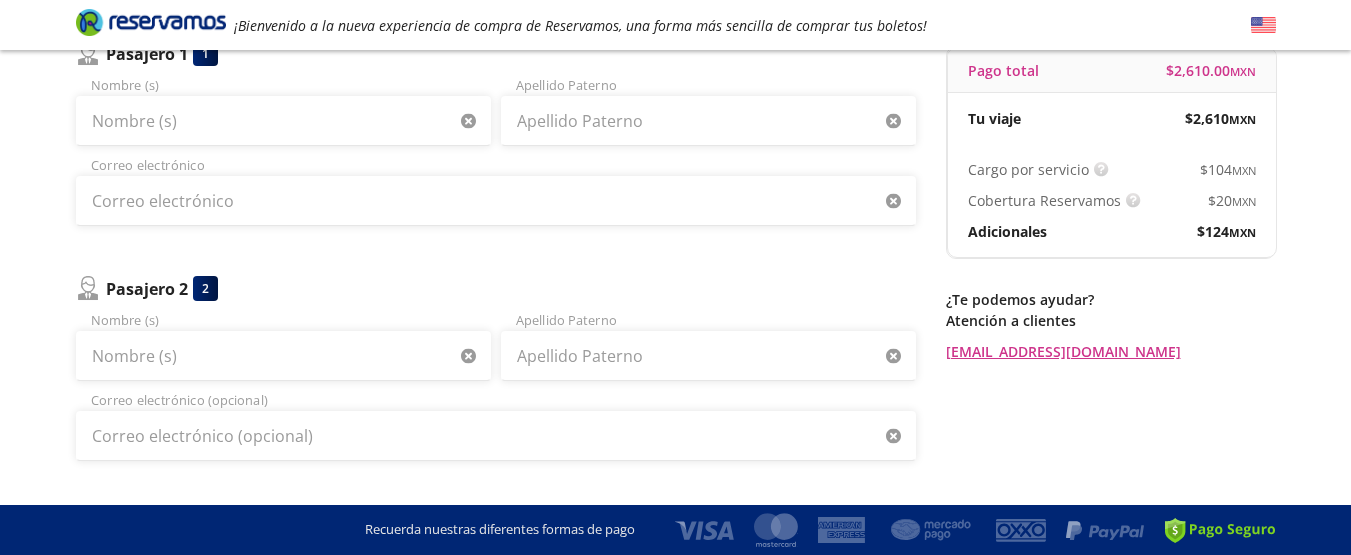 scroll, scrollTop: 0, scrollLeft: 0, axis: both 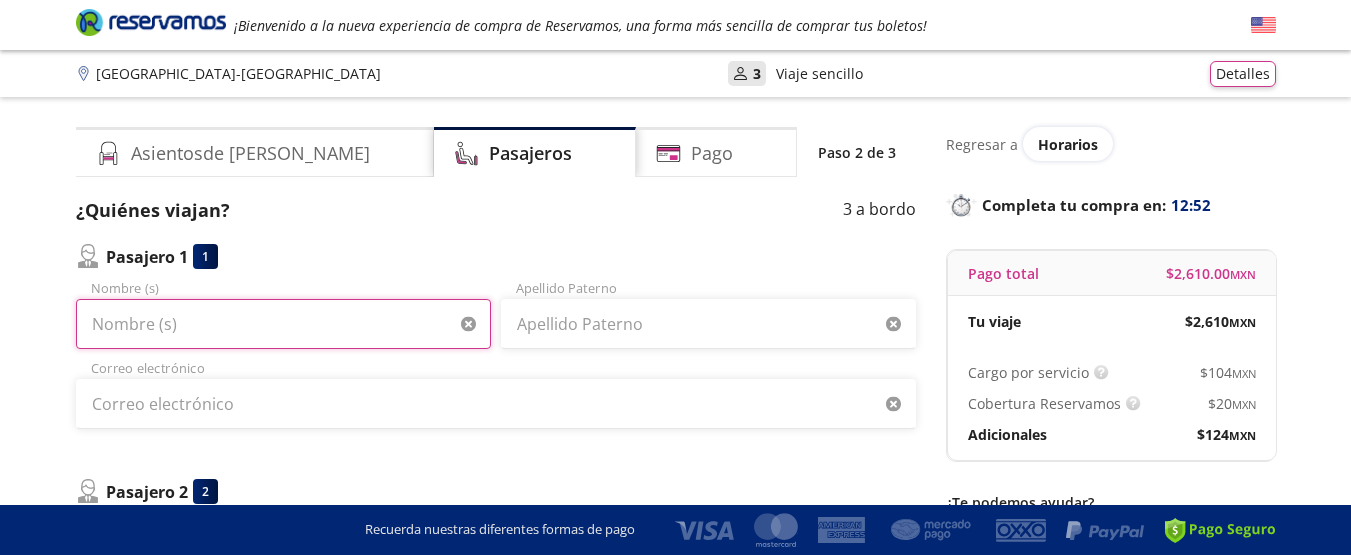 click on "Nombre (s)" at bounding box center [283, 324] 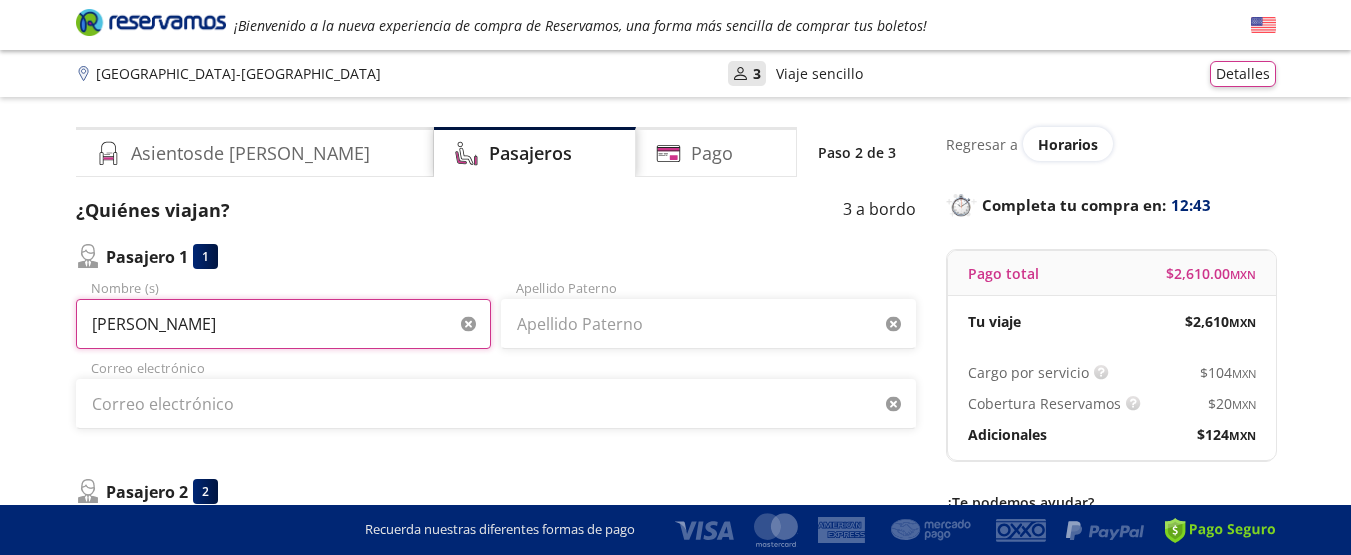 type on "JOEL ARMANDO" 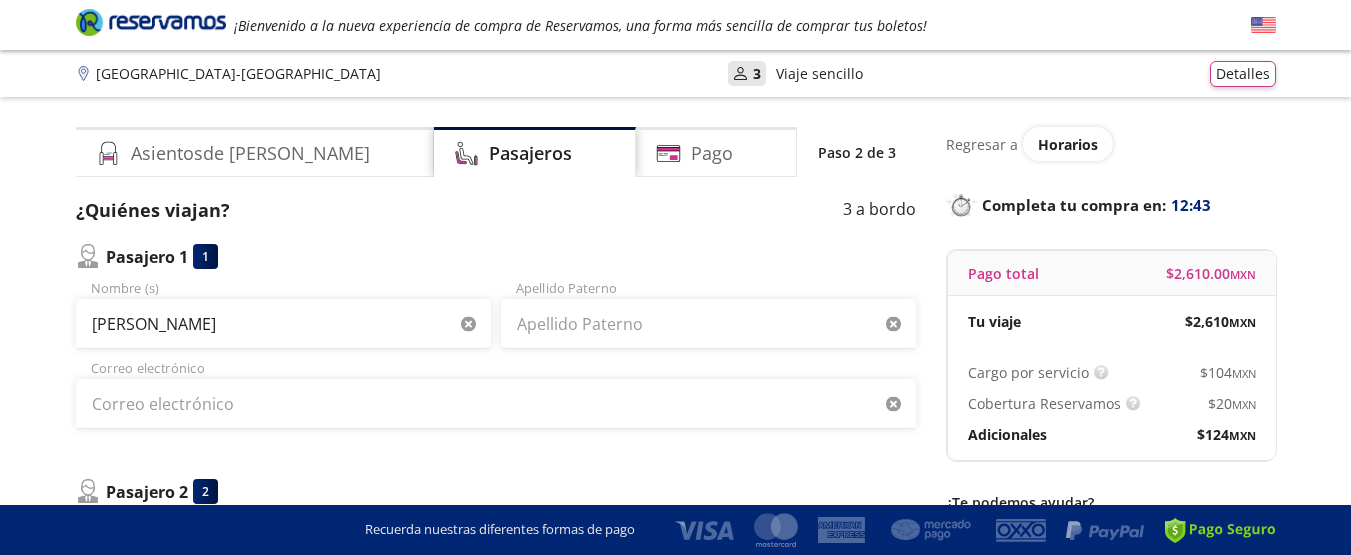 type 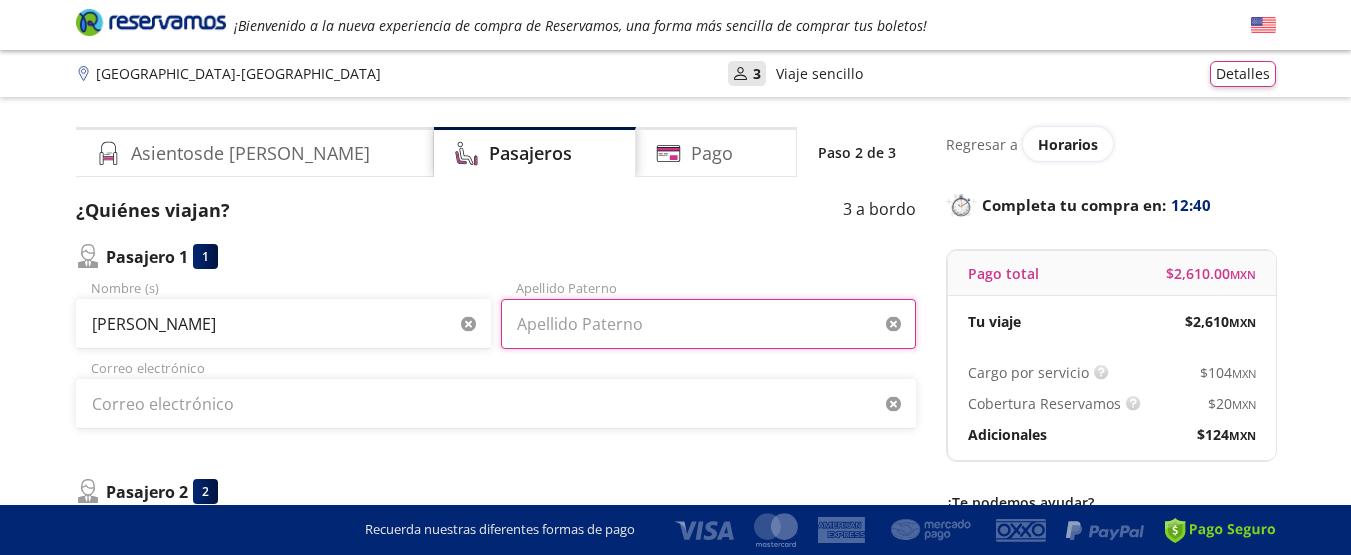click on "Apellido Paterno" at bounding box center (708, 324) 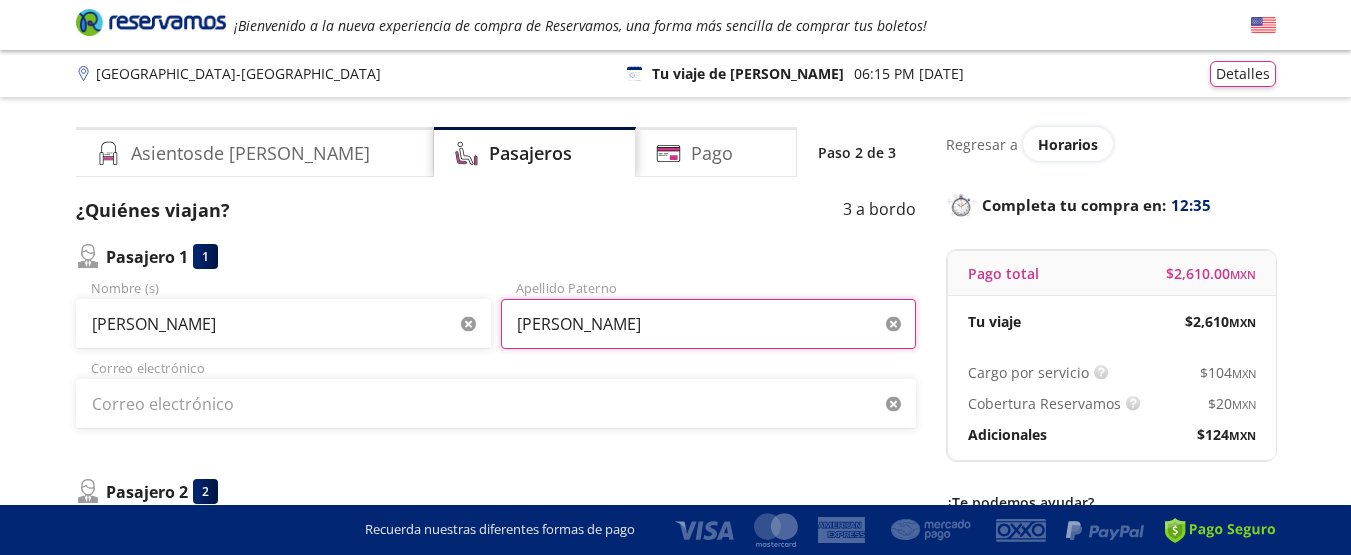 type on "MOLINA" 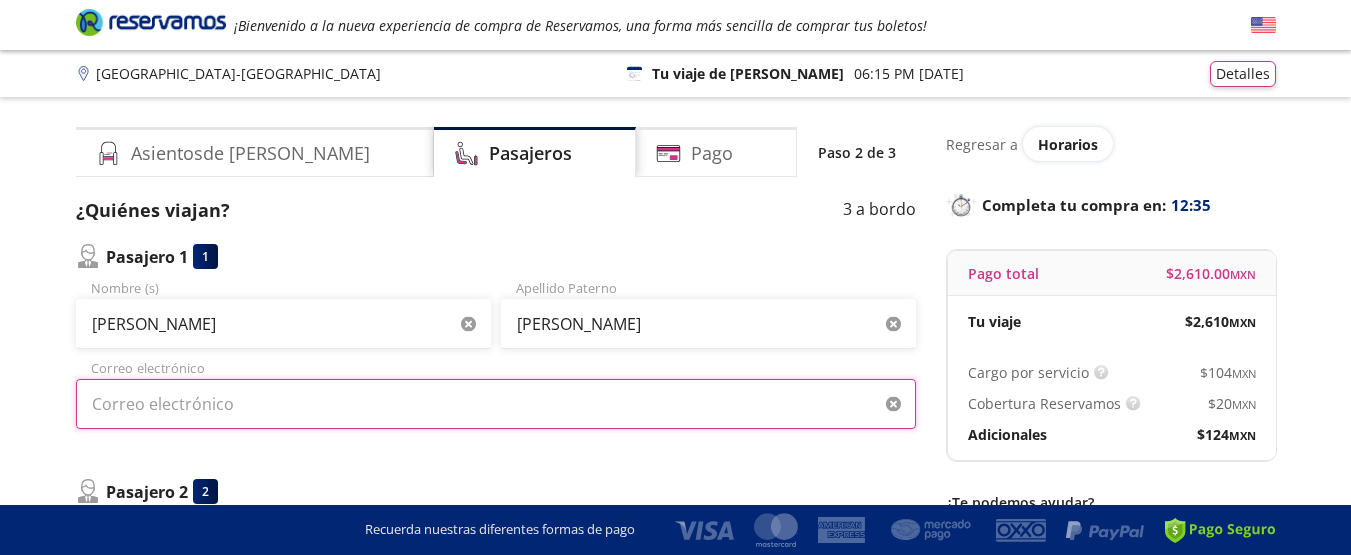 click on "Correo electrónico" at bounding box center (496, 404) 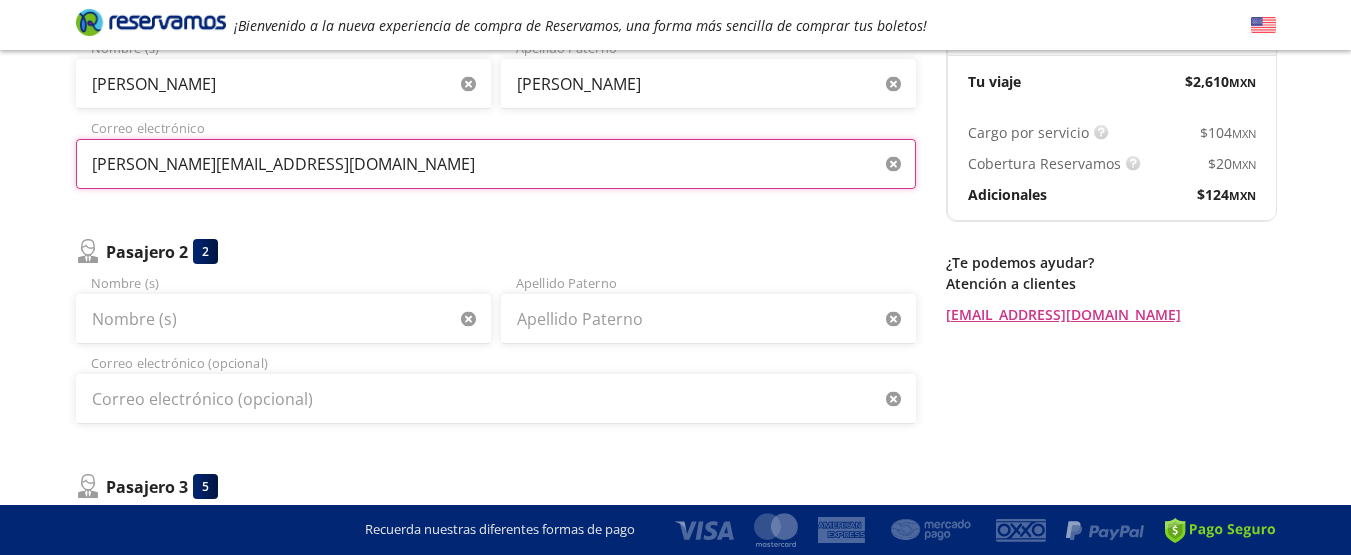 scroll, scrollTop: 289, scrollLeft: 0, axis: vertical 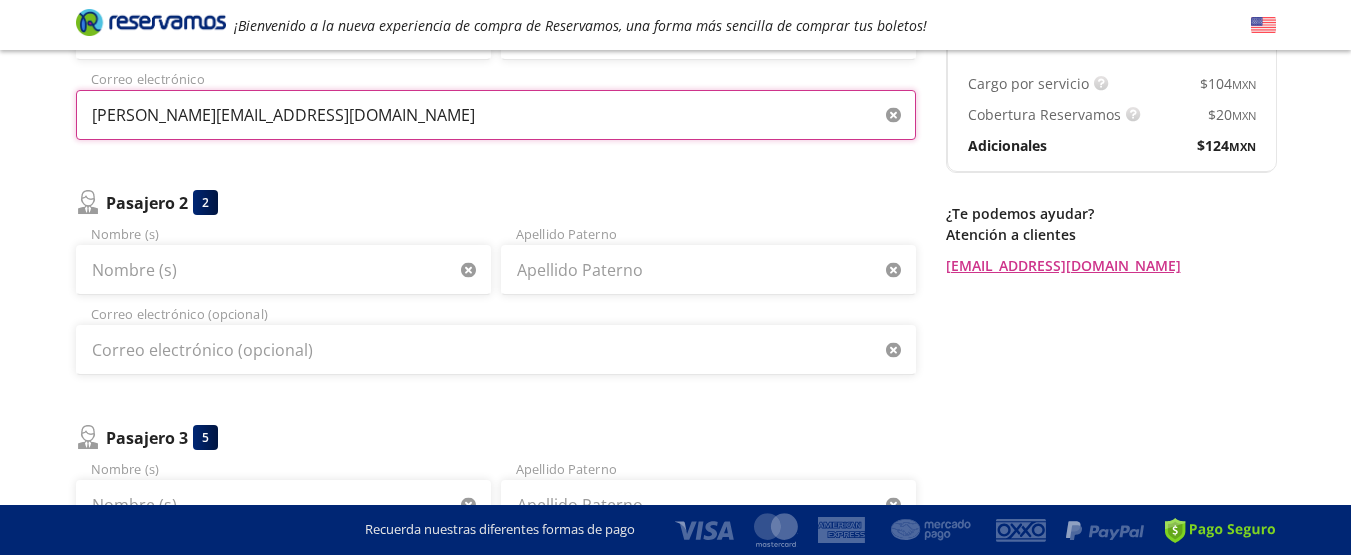 type on "joel.molinaglez@gmail.com" 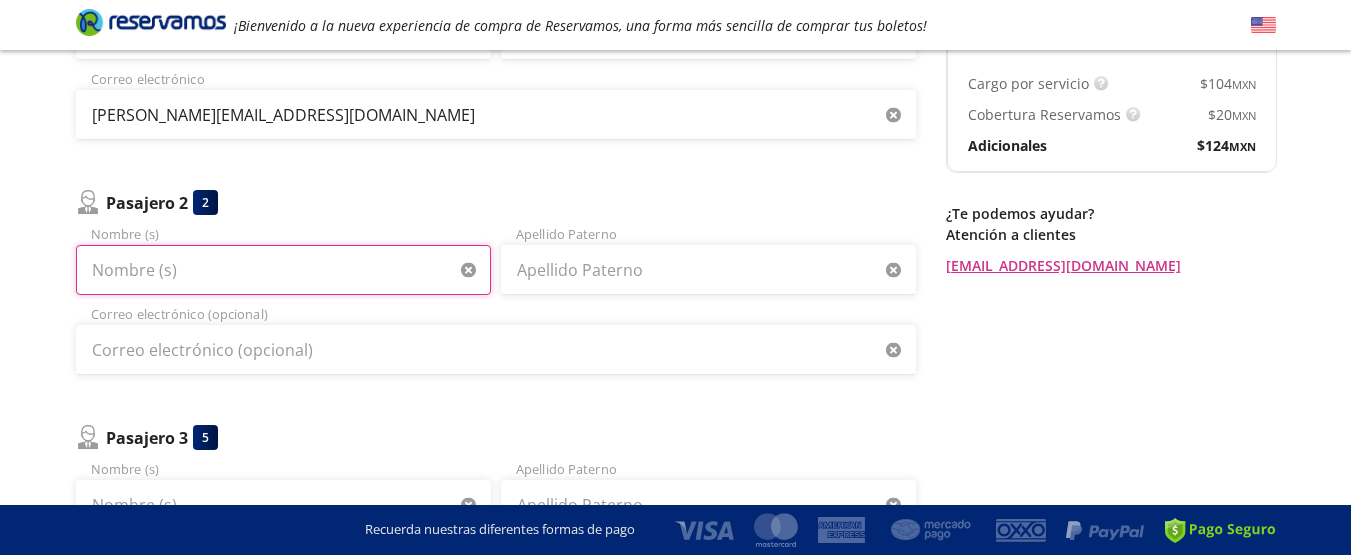 click on "Nombre (s)" at bounding box center [283, 270] 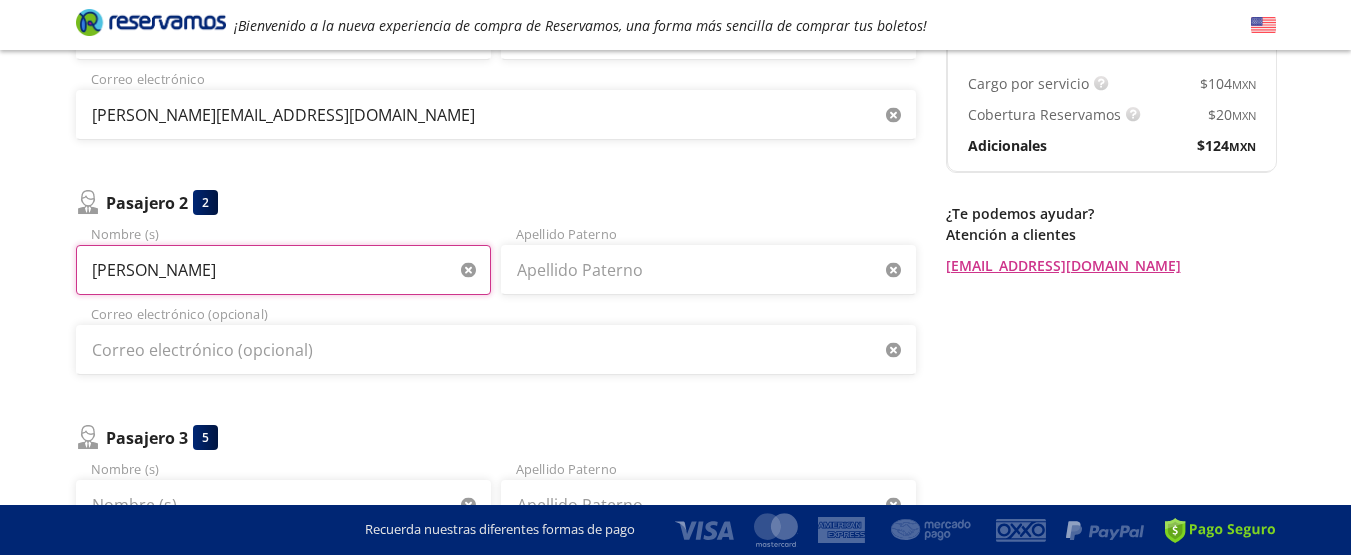 type on "DIANA BETZAHI" 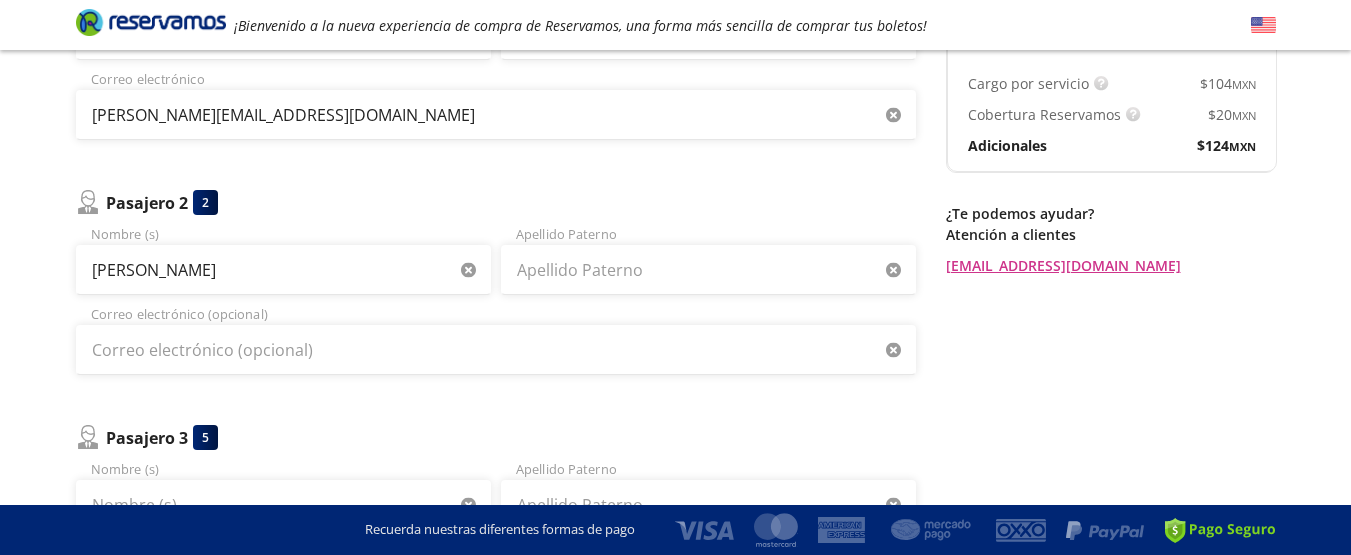 type 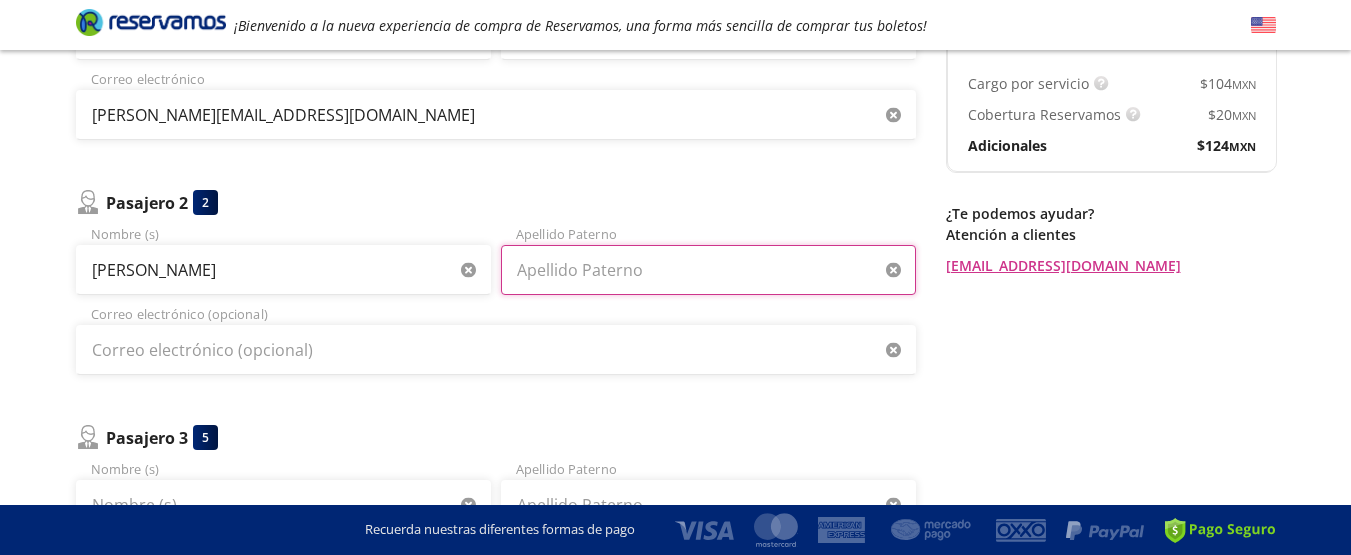 click on "Apellido Paterno" at bounding box center (708, 270) 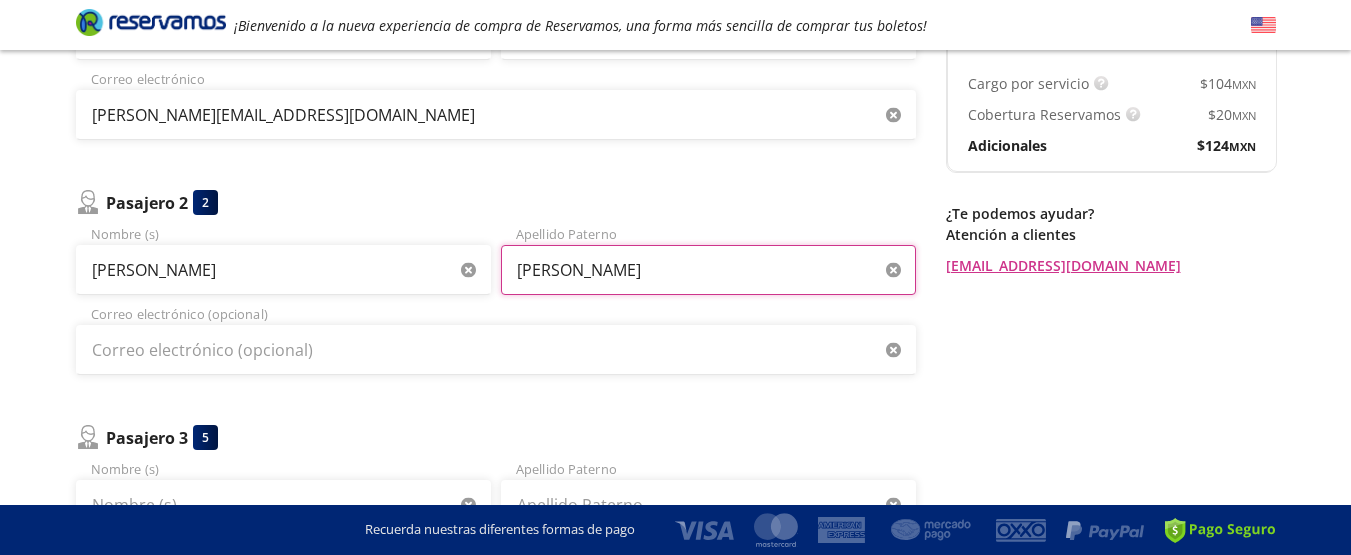 type on "MERCADO" 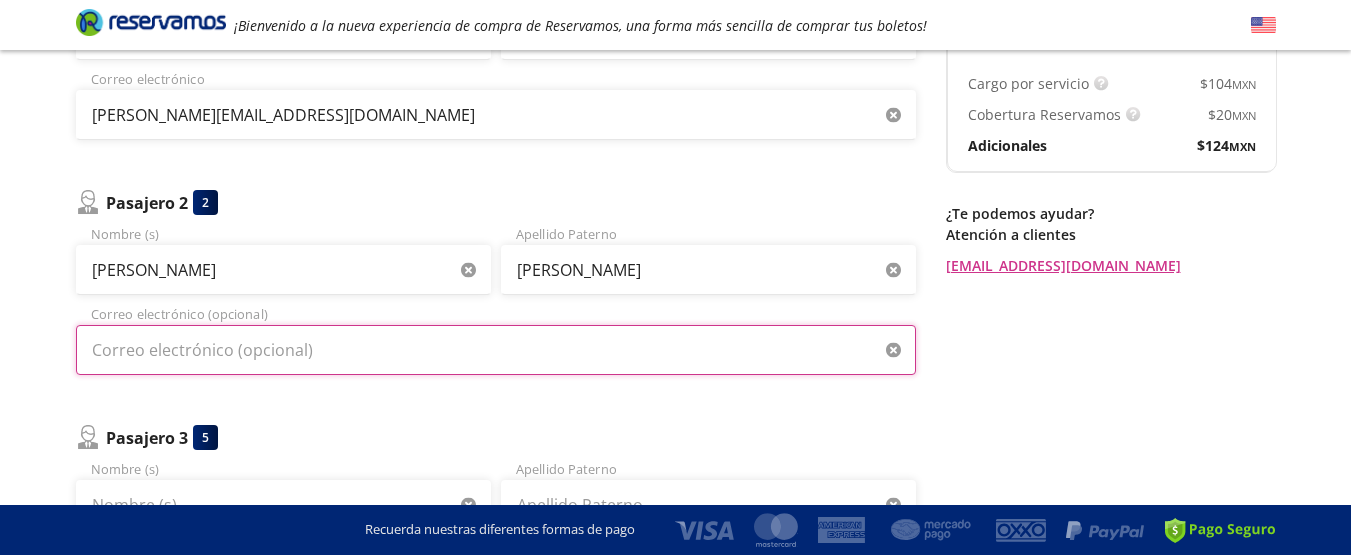 click on "Correo electrónico (opcional)" at bounding box center (496, 350) 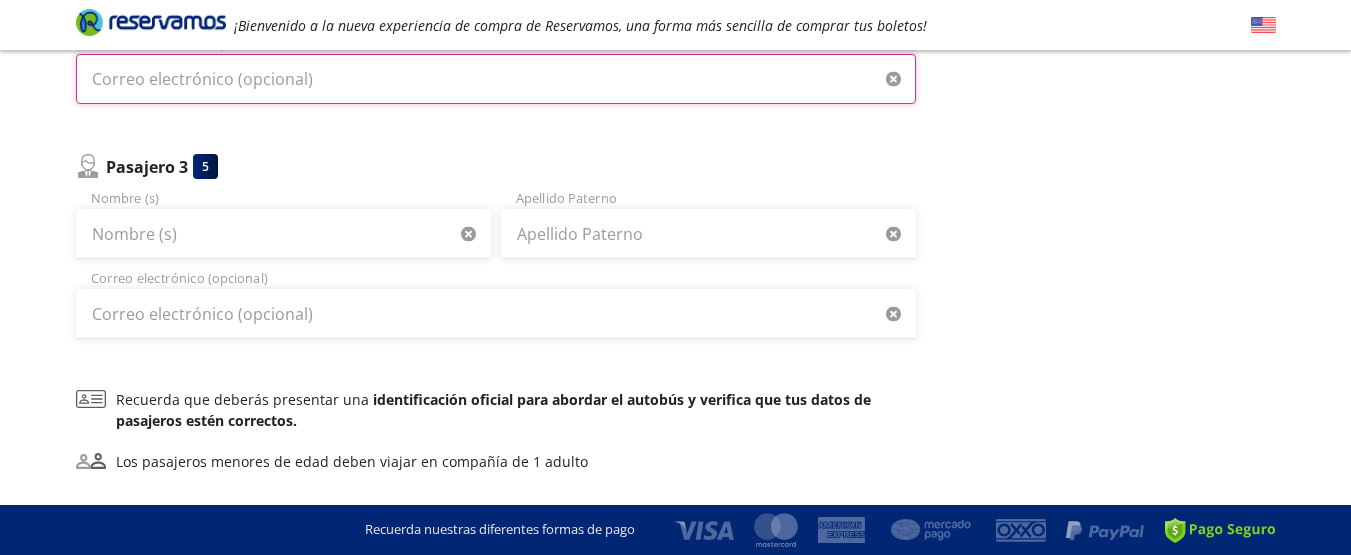 scroll, scrollTop: 563, scrollLeft: 0, axis: vertical 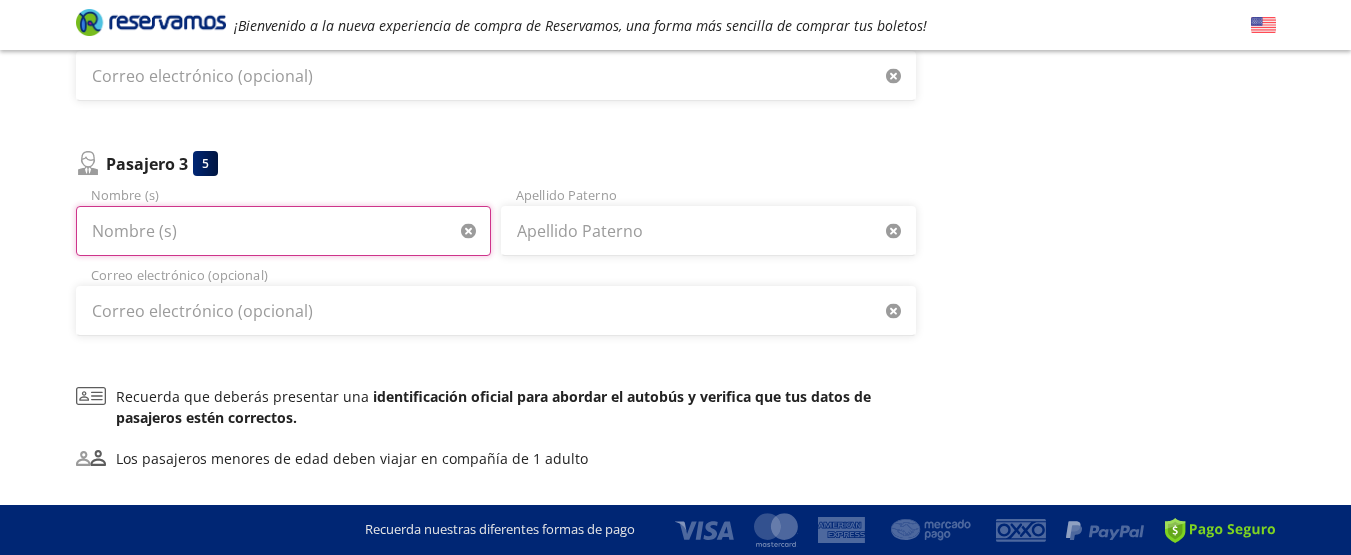 click on "Nombre (s)" at bounding box center (283, 231) 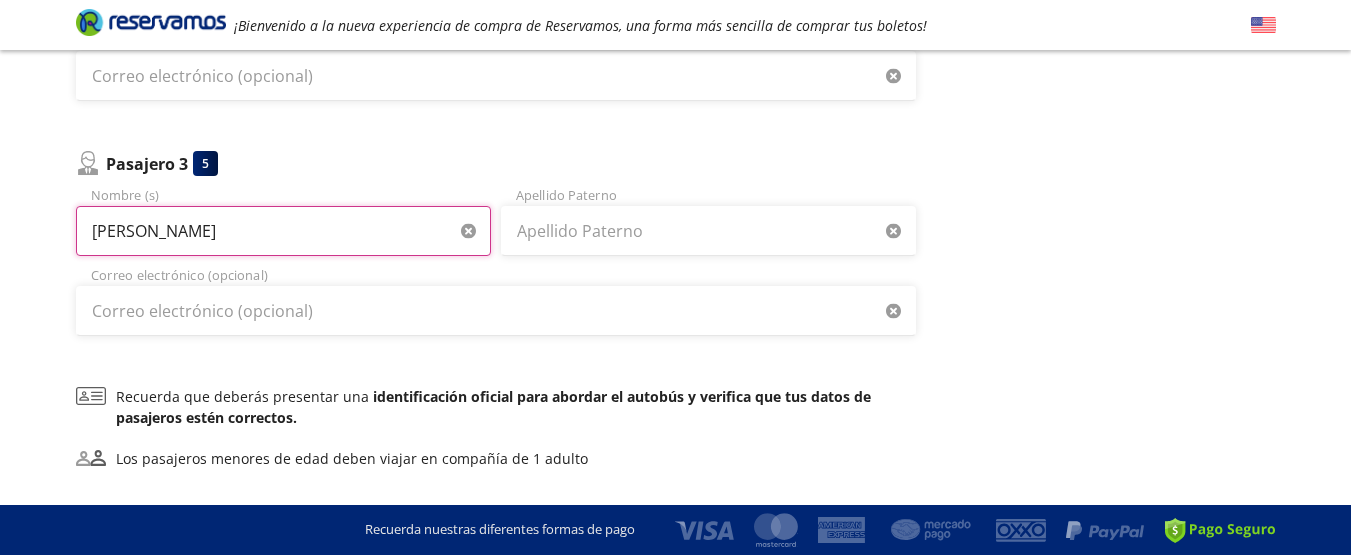 type on "YAIR SALVADOR" 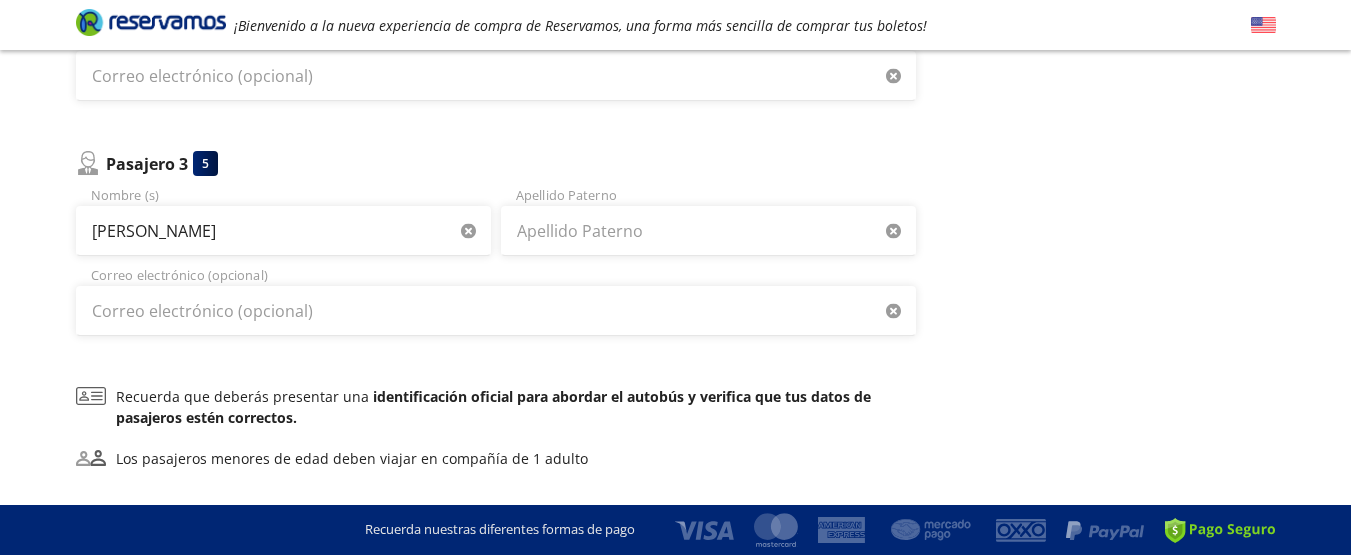type 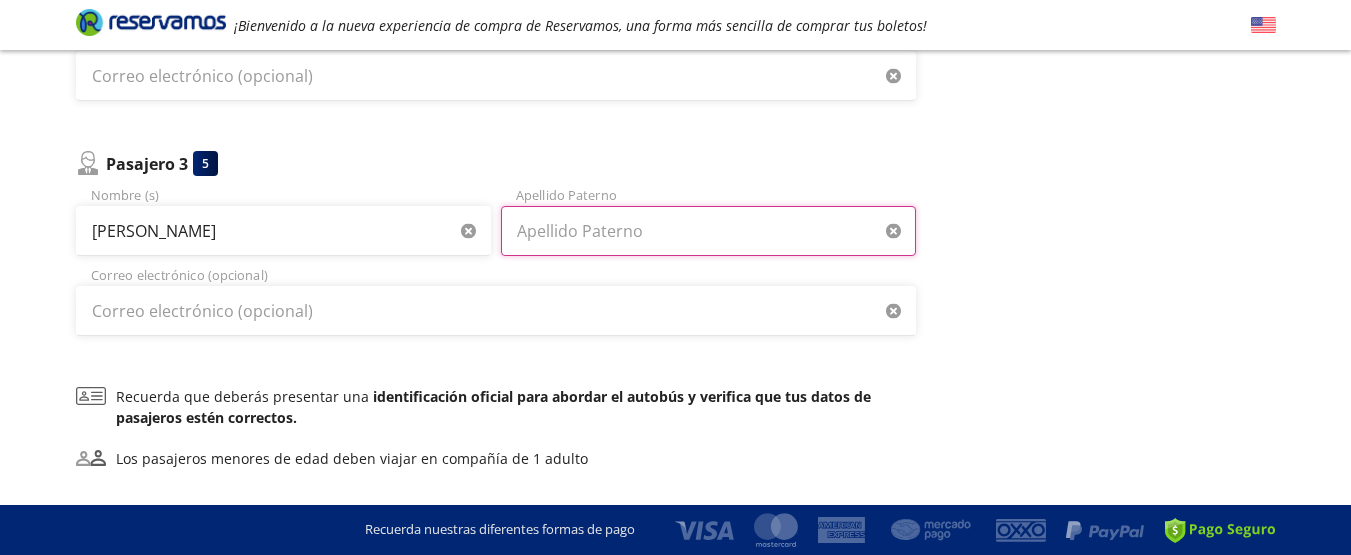 click on "Apellido Paterno" at bounding box center [708, 231] 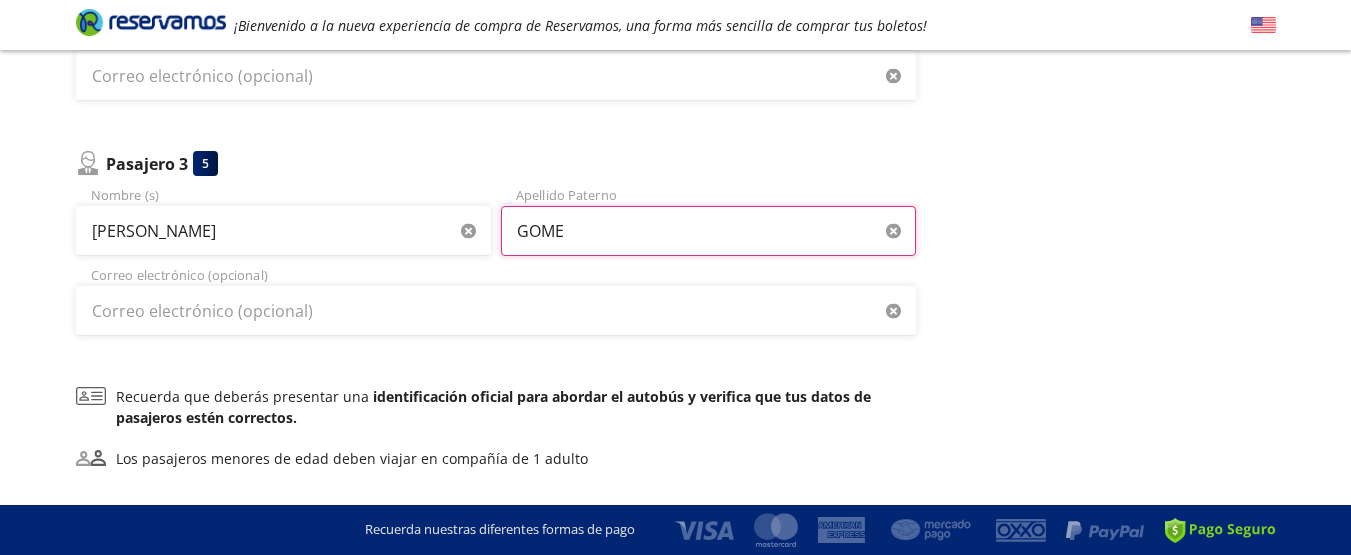 type on "GOMEZ" 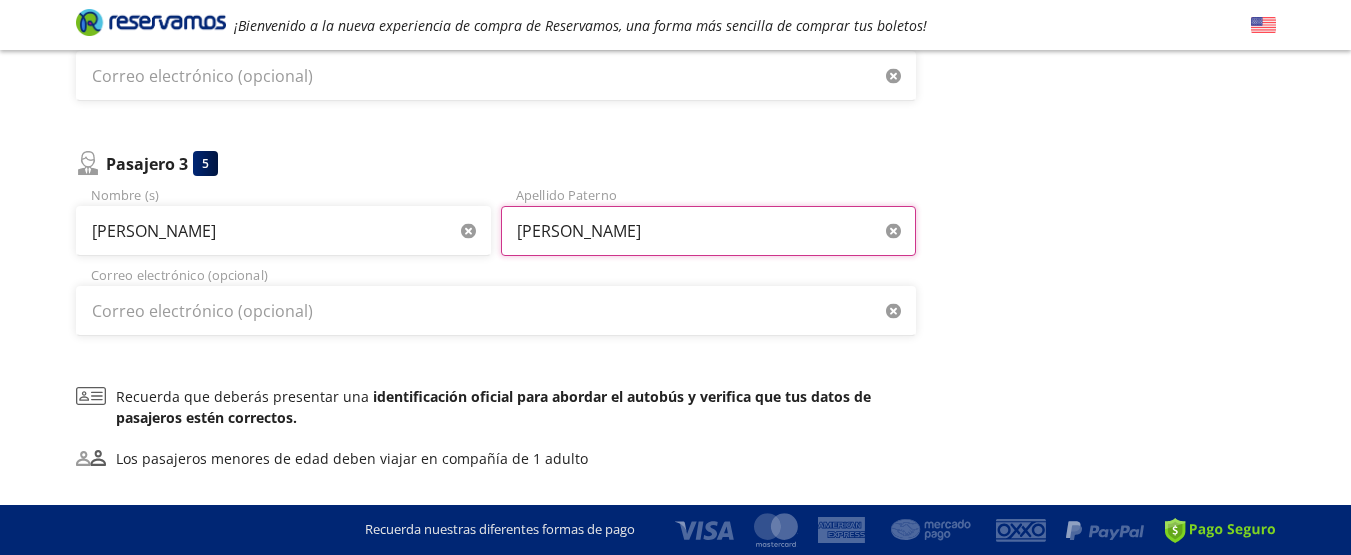 scroll, scrollTop: 717, scrollLeft: 0, axis: vertical 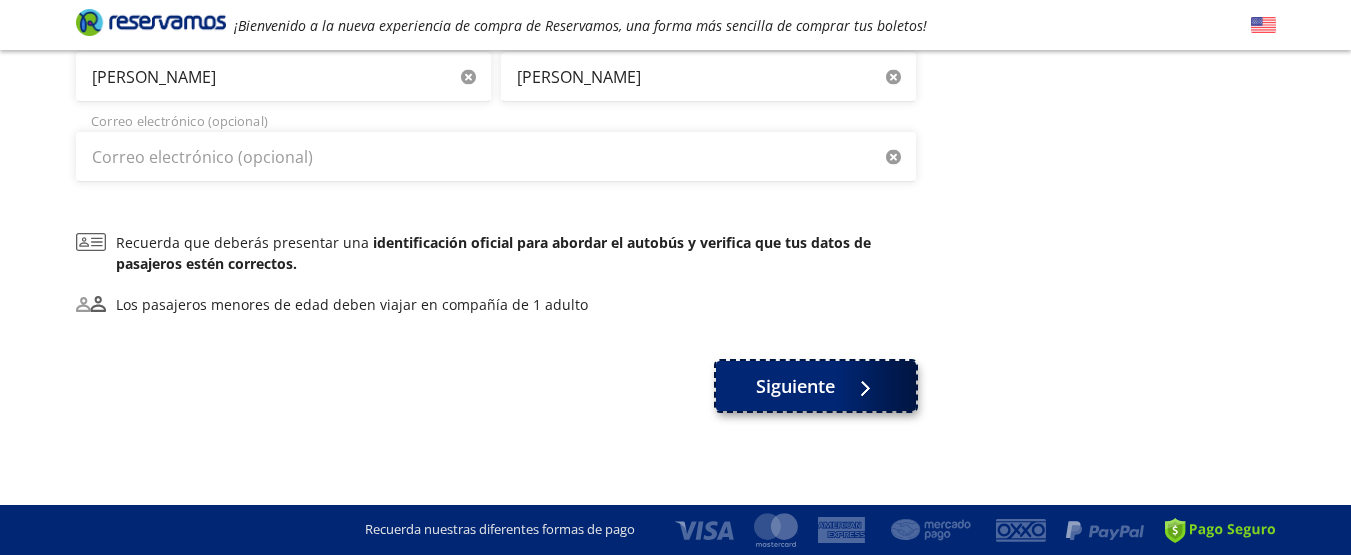 click at bounding box center (860, 386) 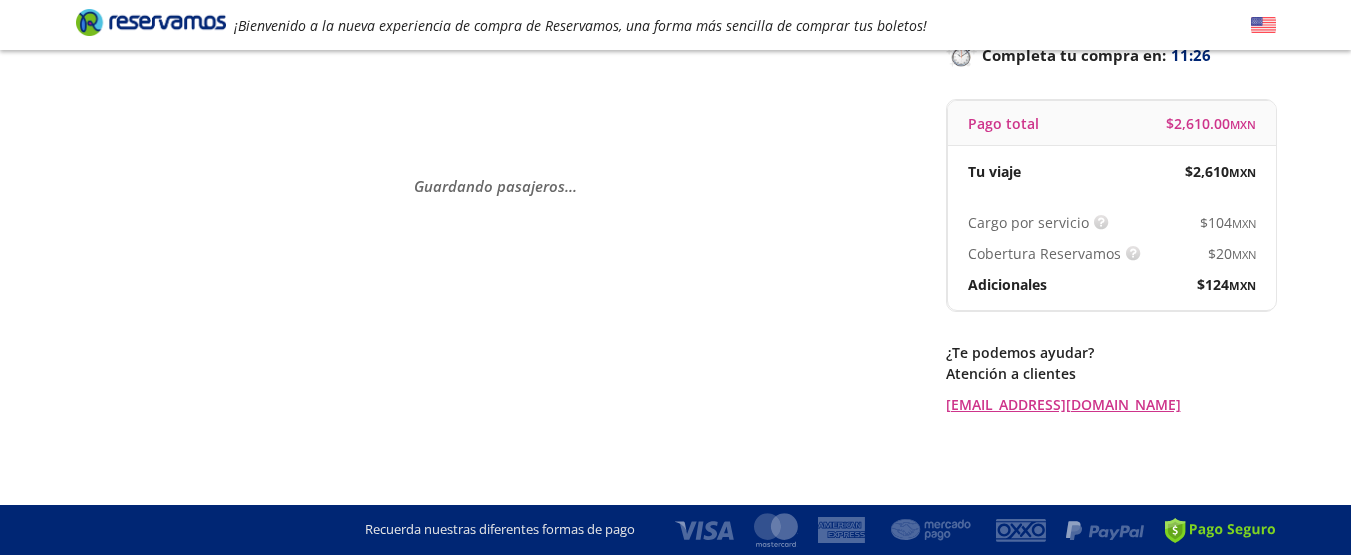 scroll, scrollTop: 0, scrollLeft: 0, axis: both 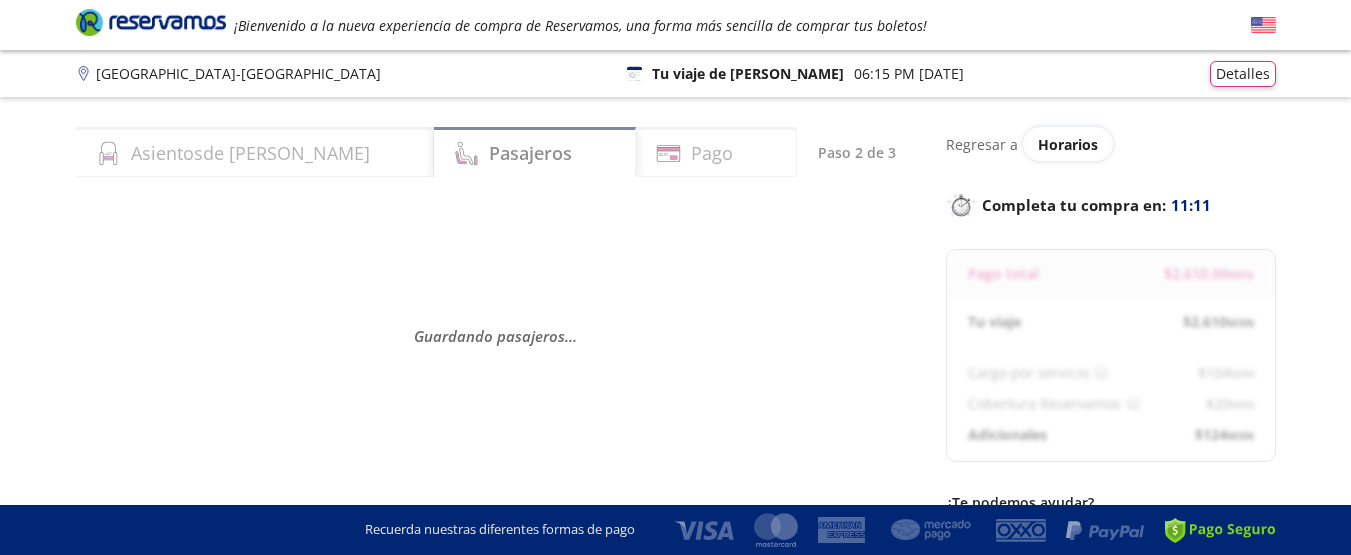 select on "MX" 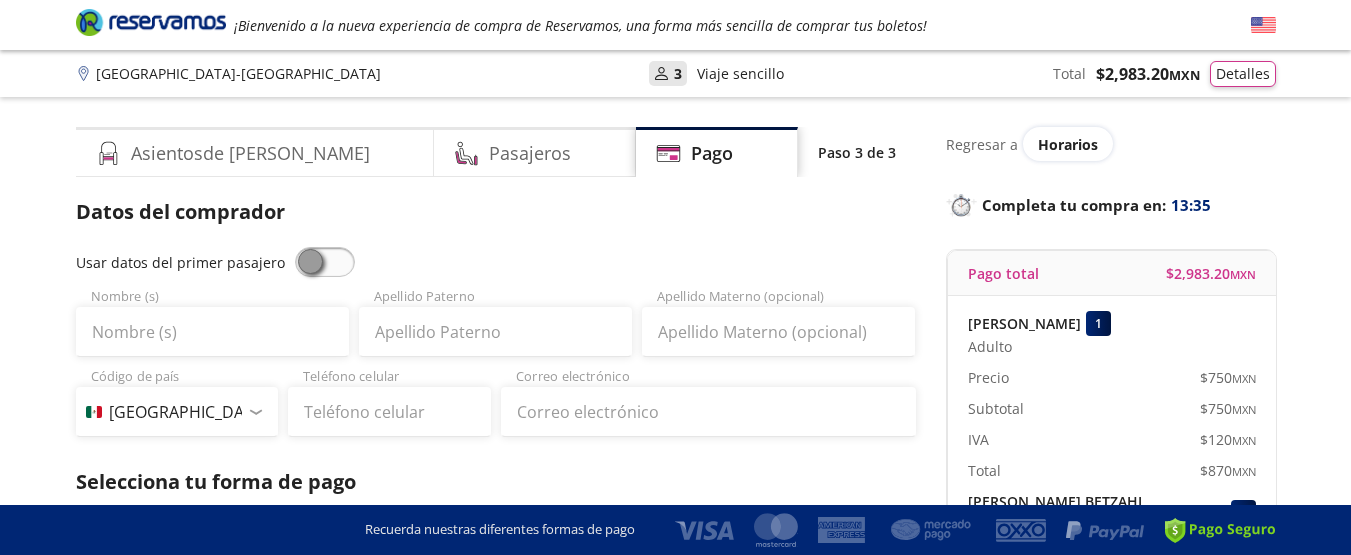 click at bounding box center [325, 262] 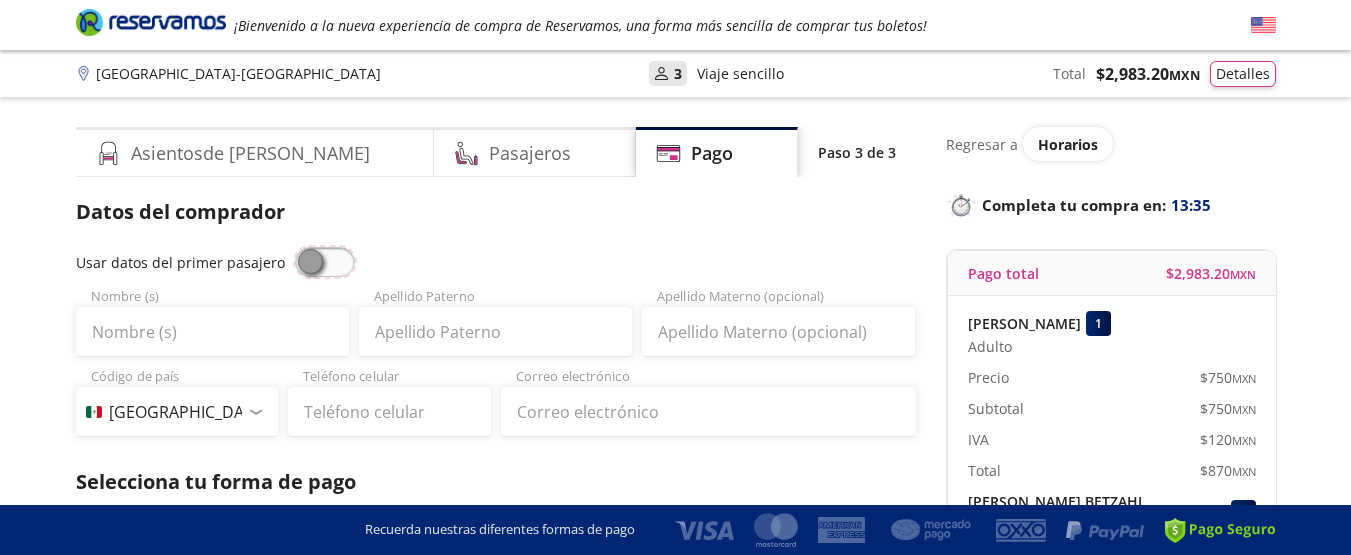 click at bounding box center (295, 247) 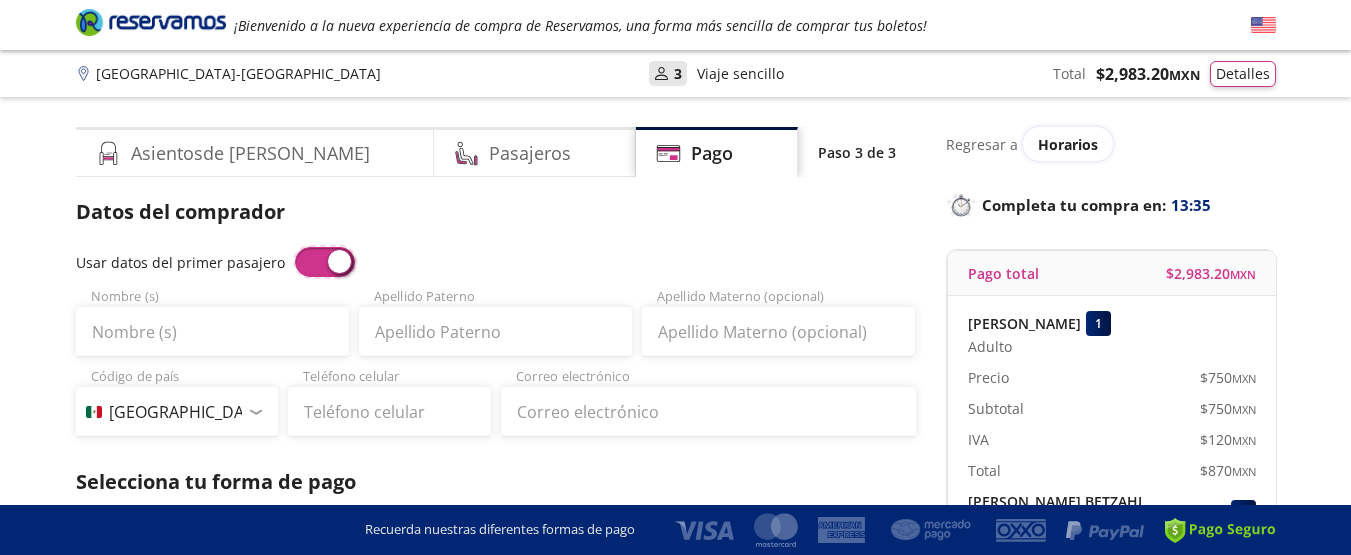 type on "JOEL ARMANDO" 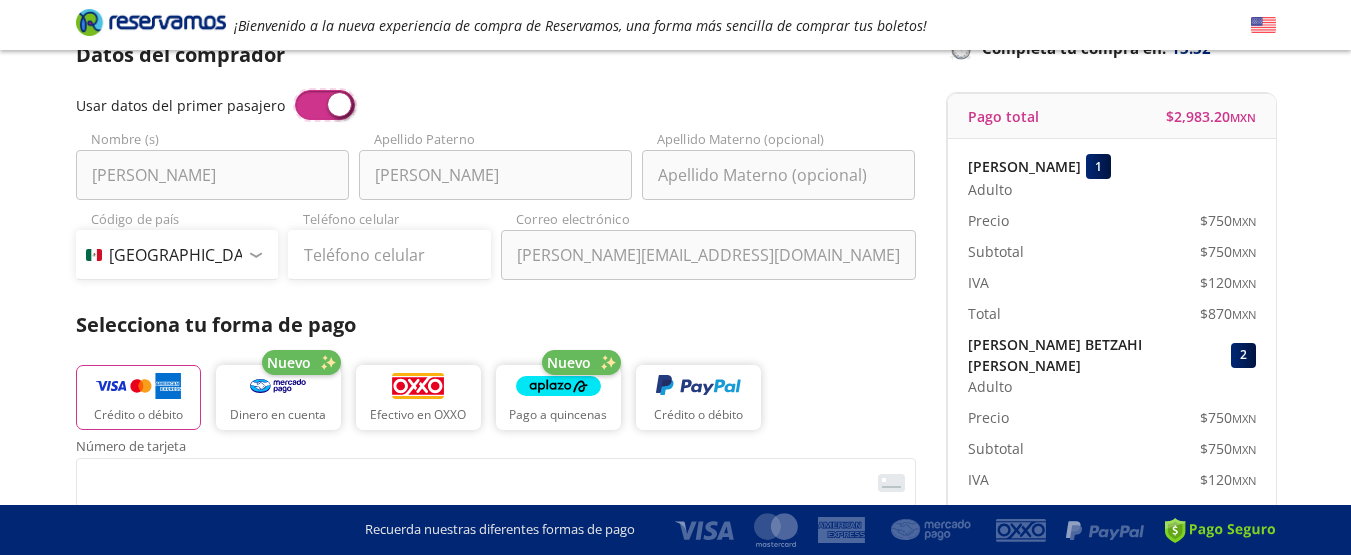 scroll, scrollTop: 182, scrollLeft: 0, axis: vertical 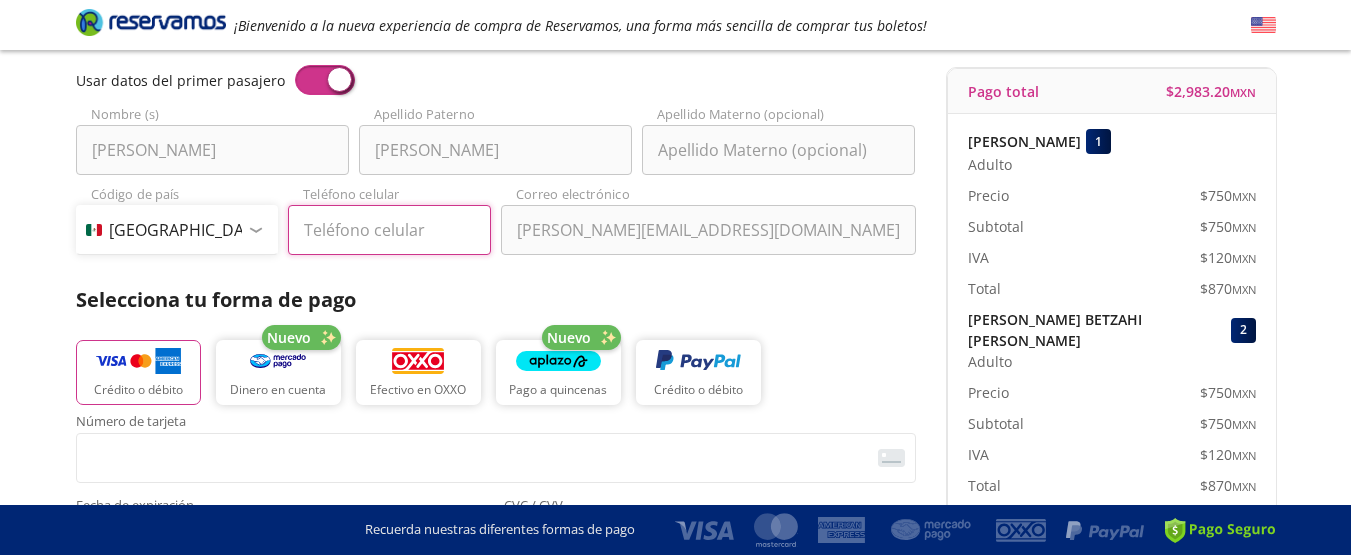click on "Teléfono celular" at bounding box center (389, 230) 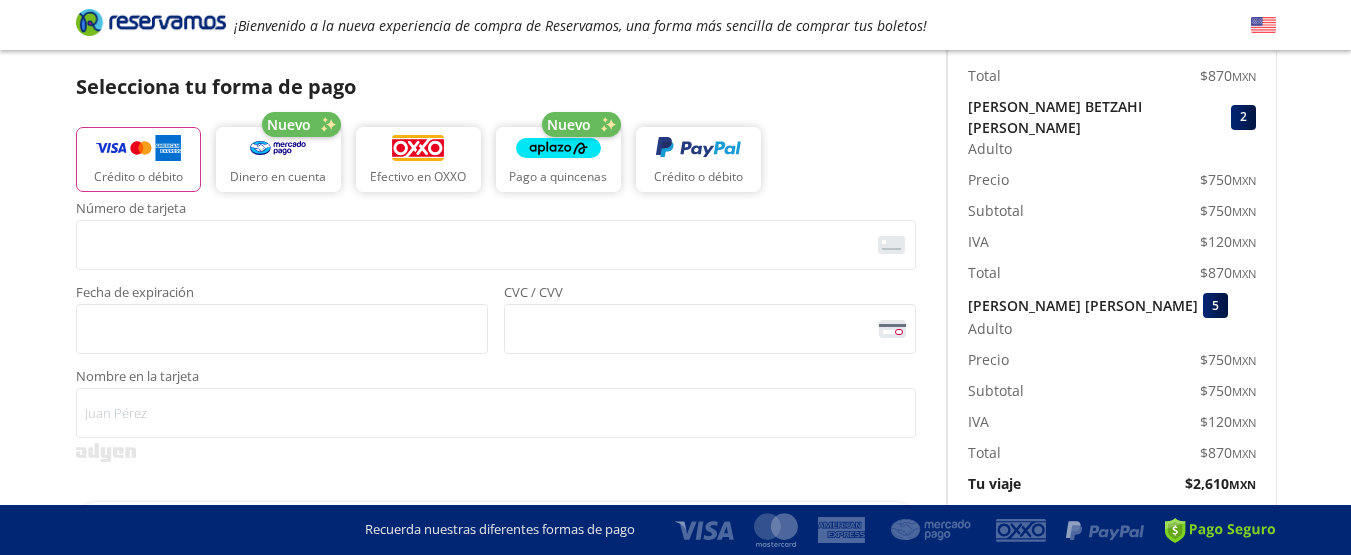 scroll, scrollTop: 401, scrollLeft: 0, axis: vertical 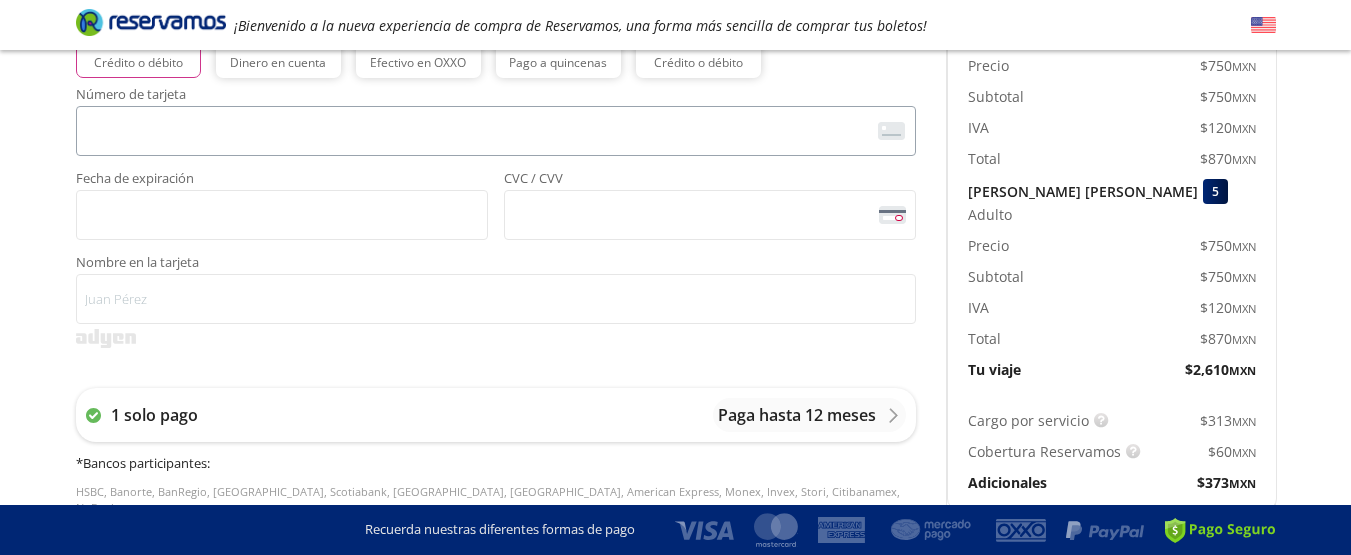 type on "33 1531 2398" 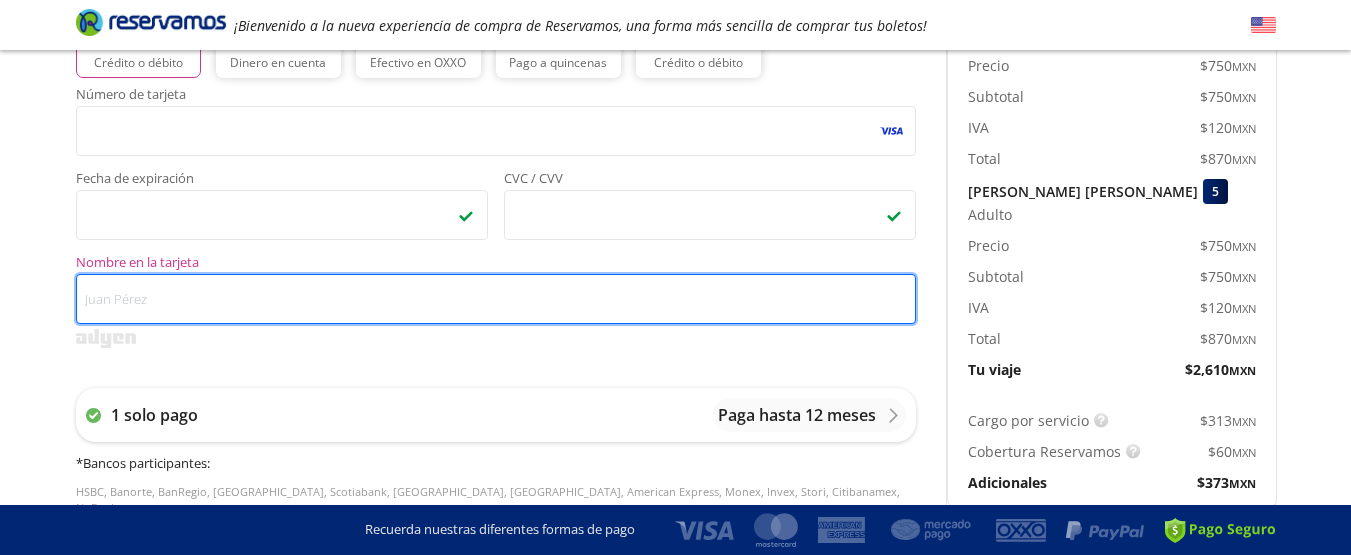 click on "Nombre en la tarjeta" at bounding box center (496, 299) 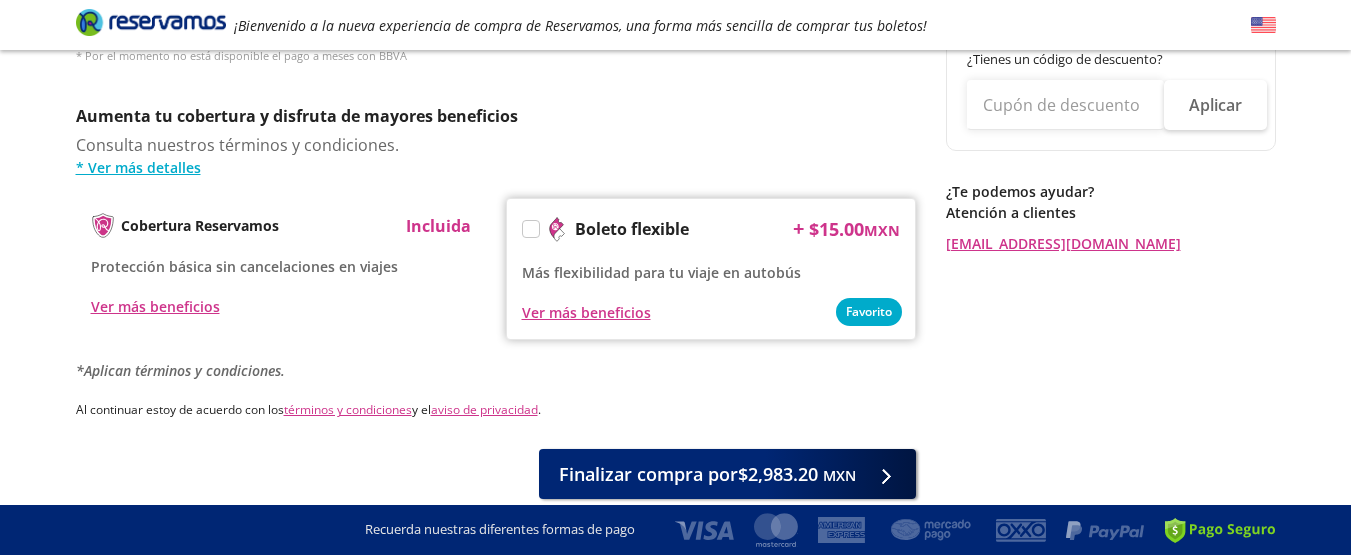 scroll, scrollTop: 1046, scrollLeft: 0, axis: vertical 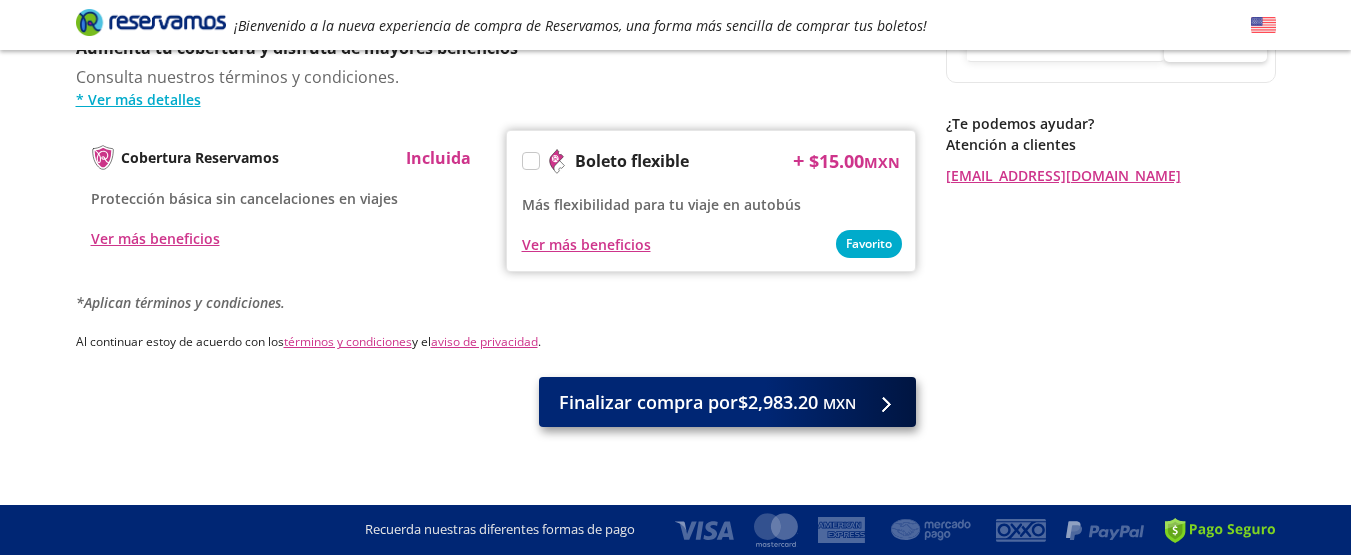 type on "JOEL MOLINA" 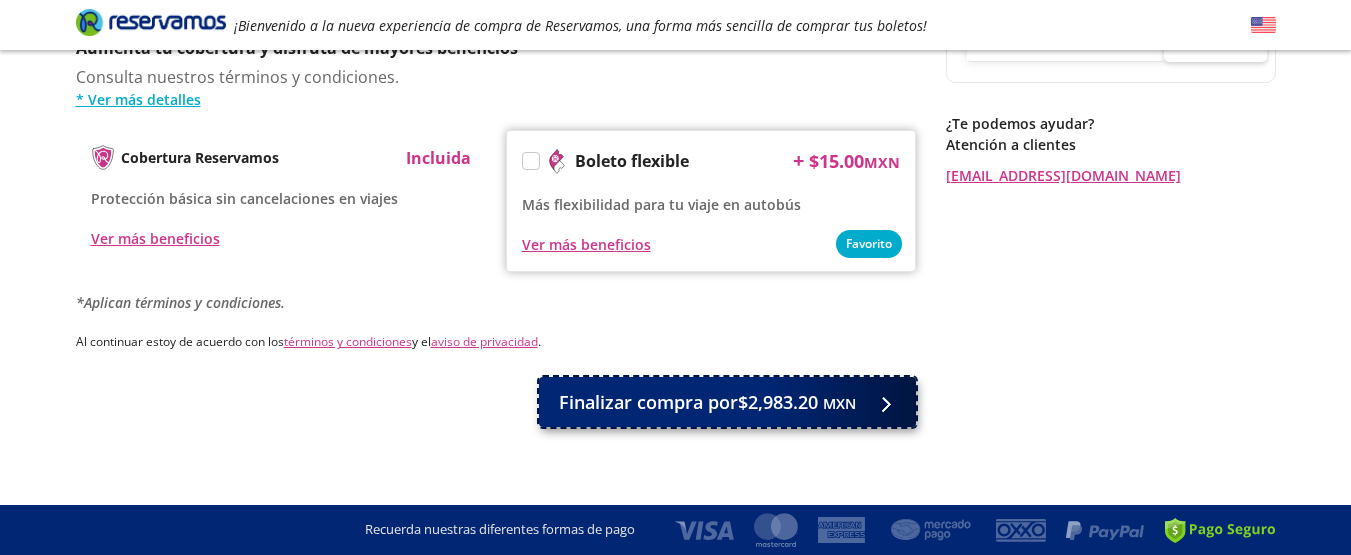 click on "Finalizar compra por  $2,983.20   MXN" at bounding box center (727, 402) 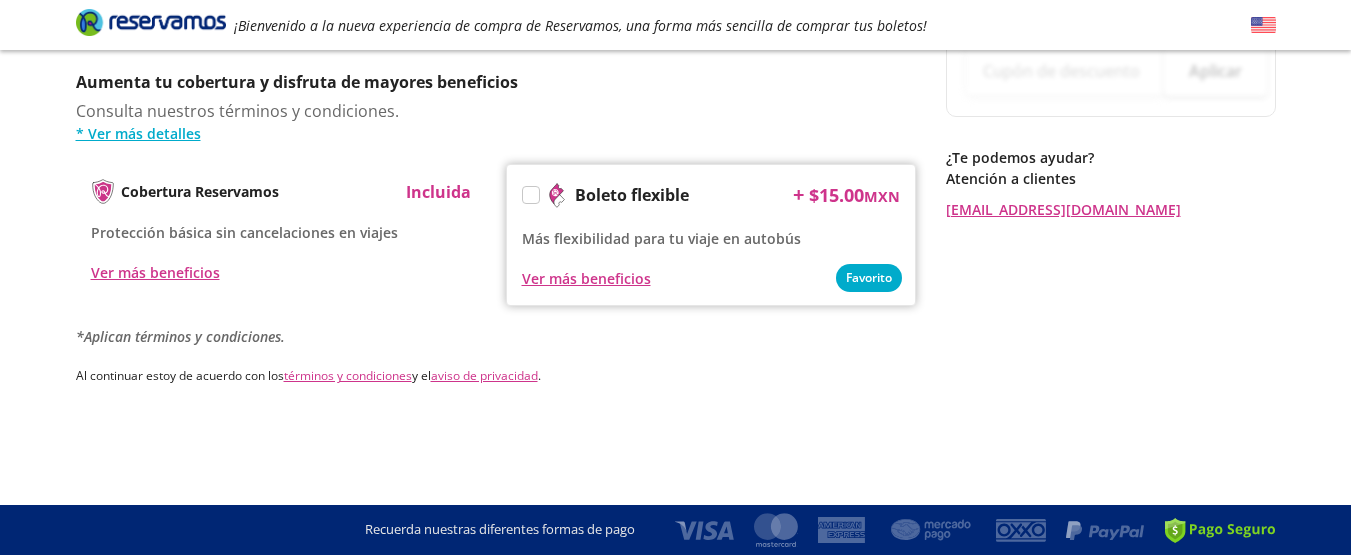 scroll, scrollTop: 0, scrollLeft: 0, axis: both 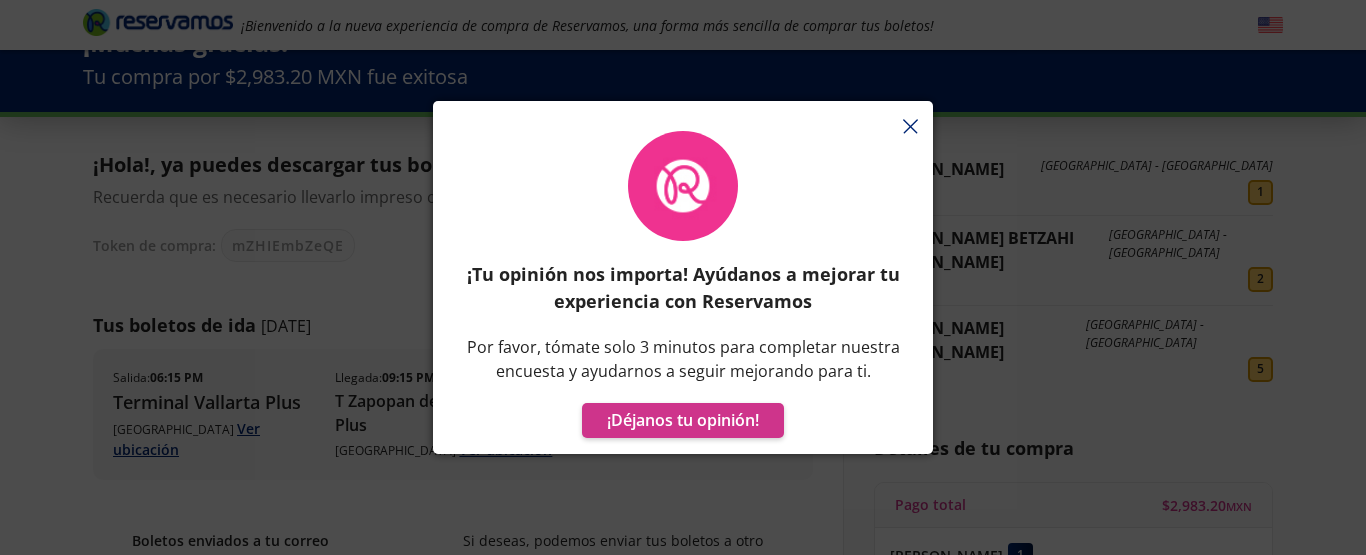 click on "¡Tu opinión nos importa! Ayúdanos a mejorar tu experiencia con Reservamos Por favor, tómate solo 3 minutos para completar nuestra encuesta y ayudarnos a seguir mejorando para ti. ¡Déjanos tu opinión!" at bounding box center (683, 287) 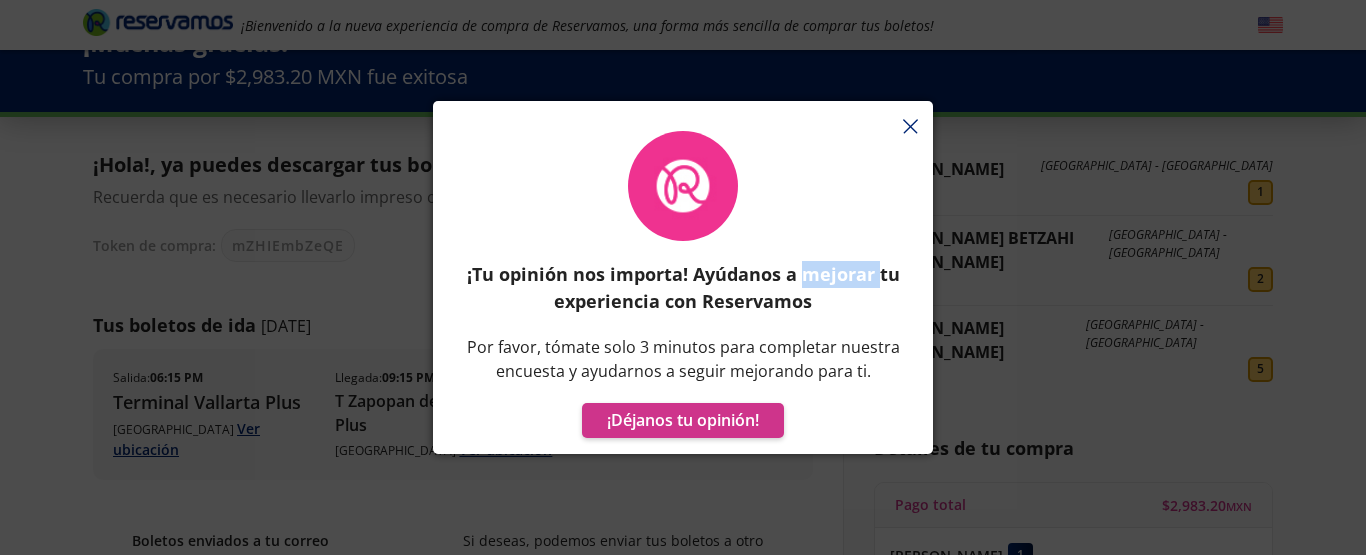 click on "¡Tu opinión nos importa! Ayúdanos a mejorar tu experiencia con Reservamos Por favor, tómate solo 3 minutos para completar nuestra encuesta y ayudarnos a seguir mejorando para ti. ¡Déjanos tu opinión!" at bounding box center [683, 287] 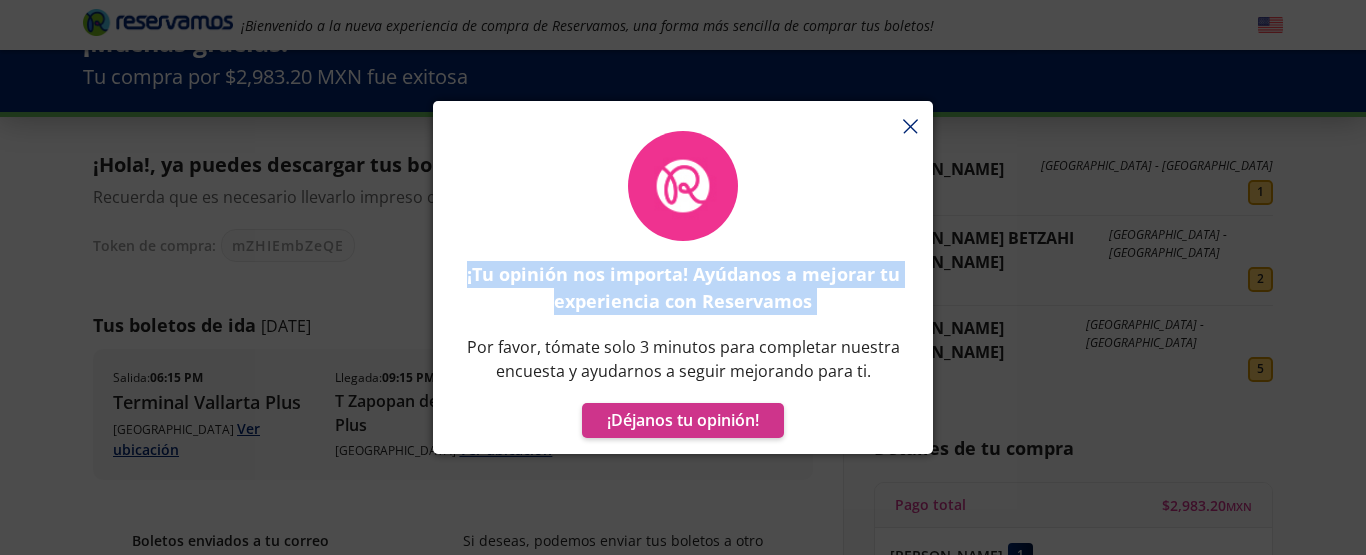 click on "¡Tu opinión nos importa! Ayúdanos a mejorar tu experiencia con Reservamos Por favor, tómate solo 3 minutos para completar nuestra encuesta y ayudarnos a seguir mejorando para ti. ¡Déjanos tu opinión!" at bounding box center [683, 287] 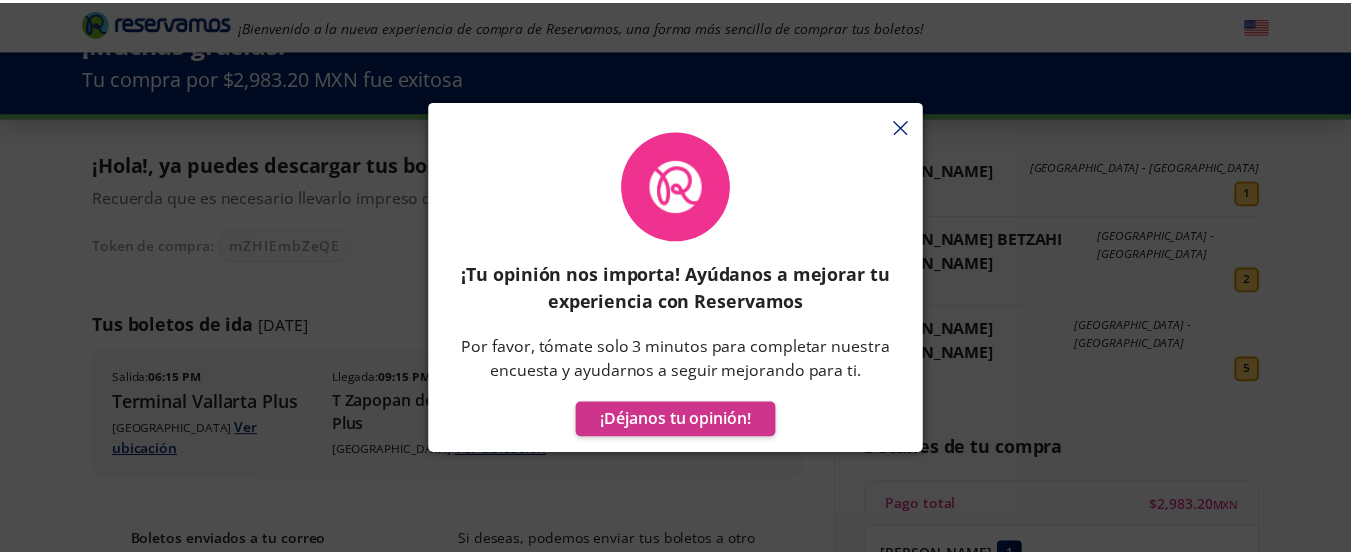 scroll, scrollTop: 14, scrollLeft: 0, axis: vertical 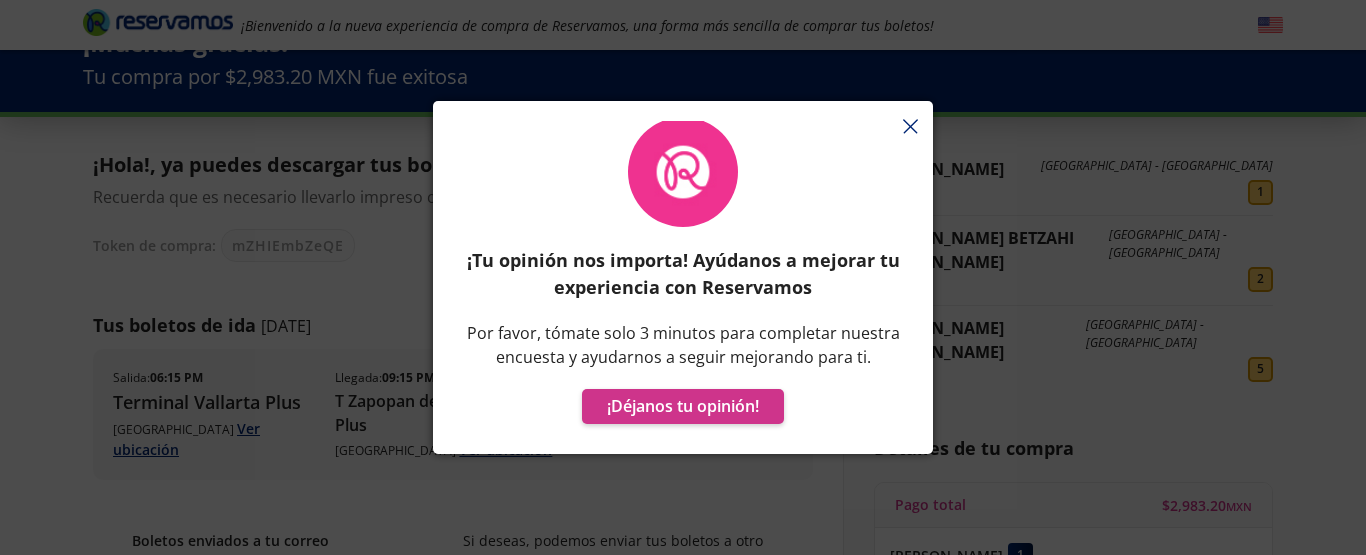 click on "¡Tu opinión nos importa! Ayúdanos a mejorar tu experiencia con Reservamos Por favor, tómate solo 3 minutos para completar nuestra encuesta y ayudarnos a seguir mejorando para ti. ¡Déjanos tu opinión!" at bounding box center [683, 287] 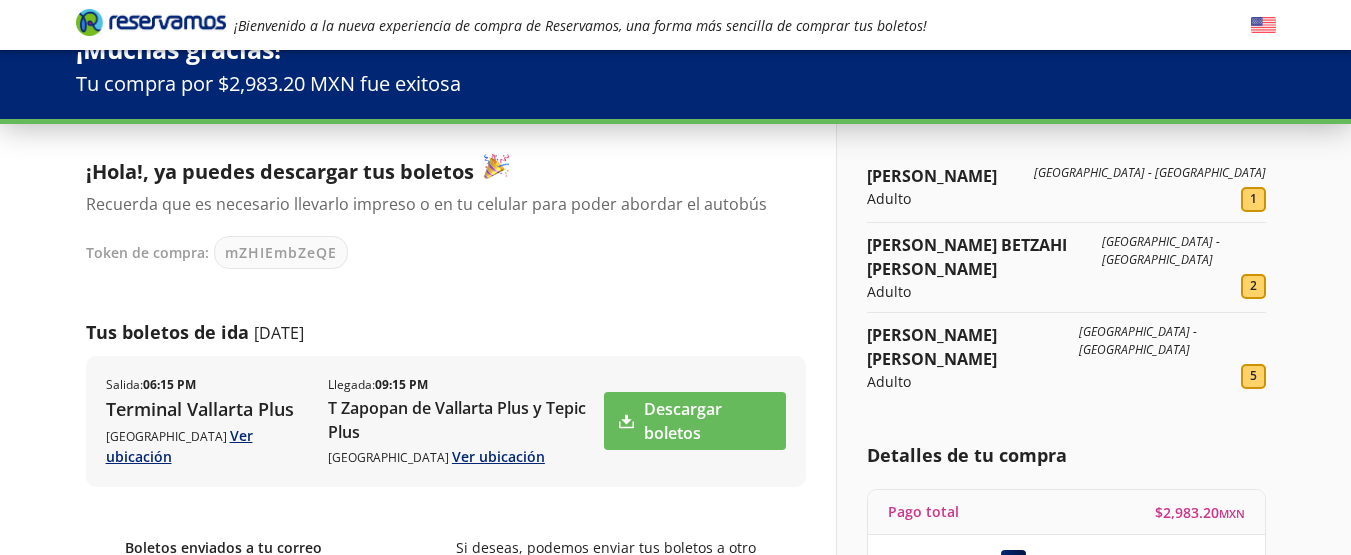 scroll, scrollTop: 0, scrollLeft: 0, axis: both 